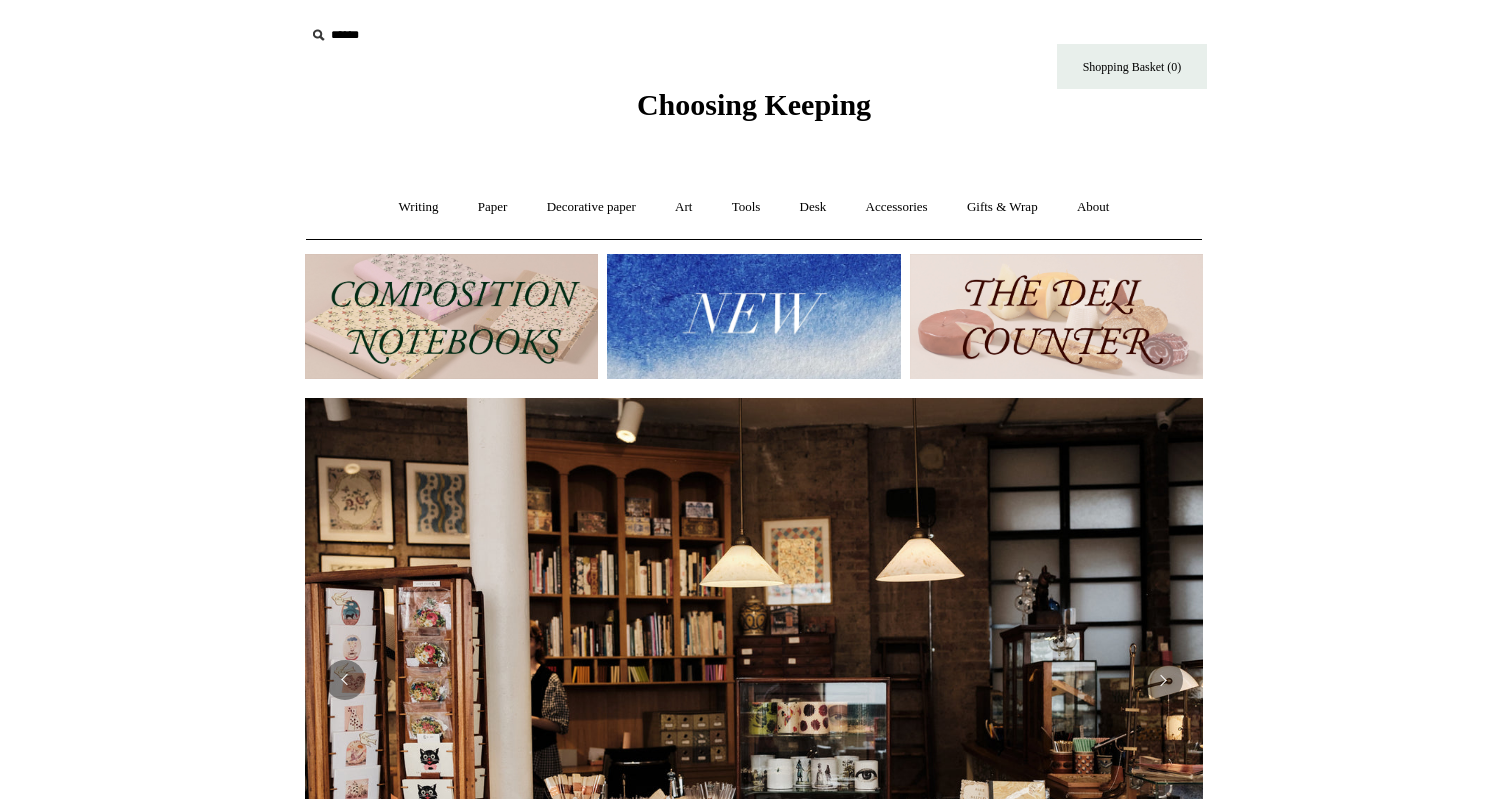 scroll, scrollTop: 0, scrollLeft: 0, axis: both 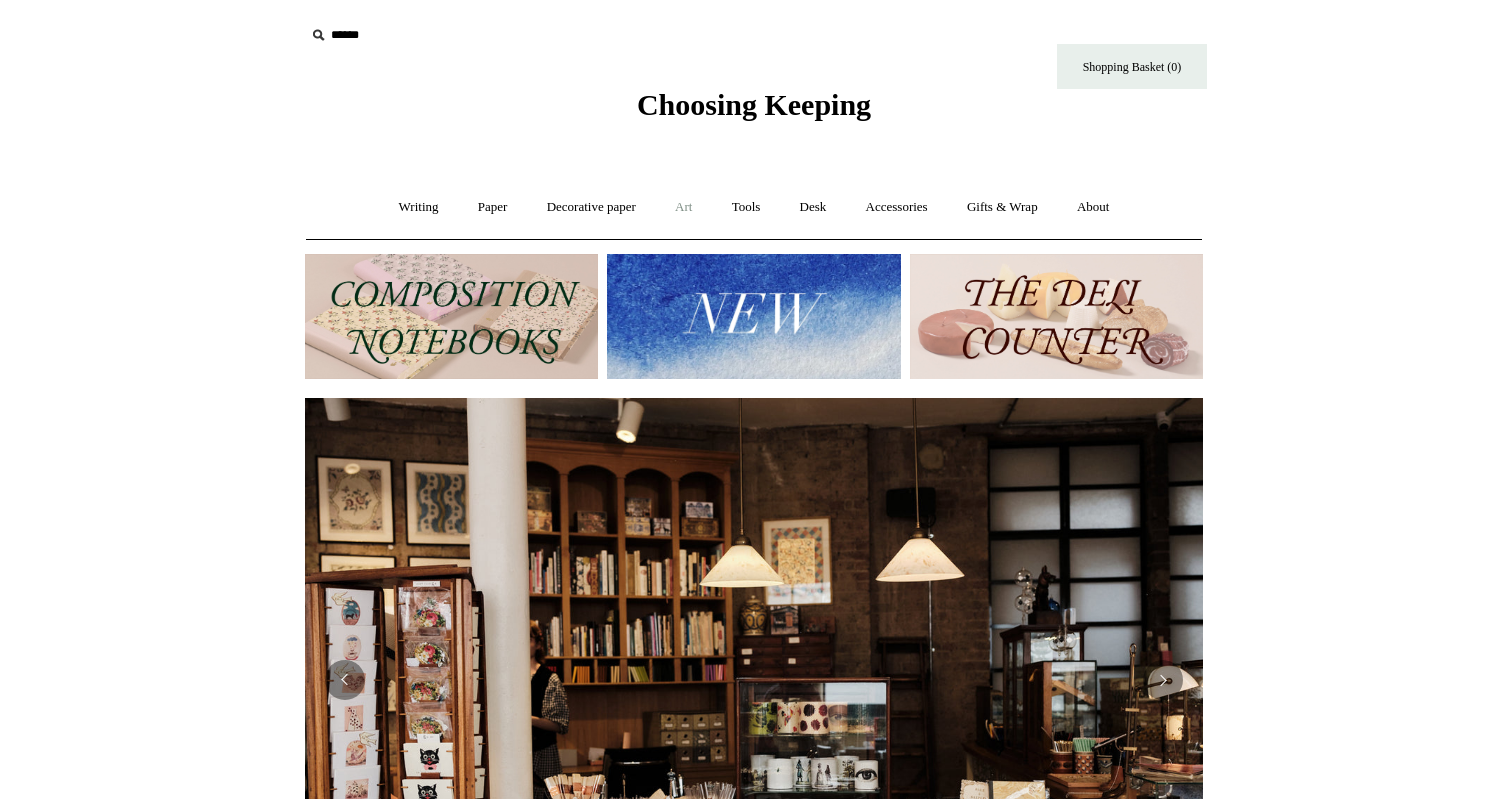 click on "Art +" at bounding box center [683, 207] 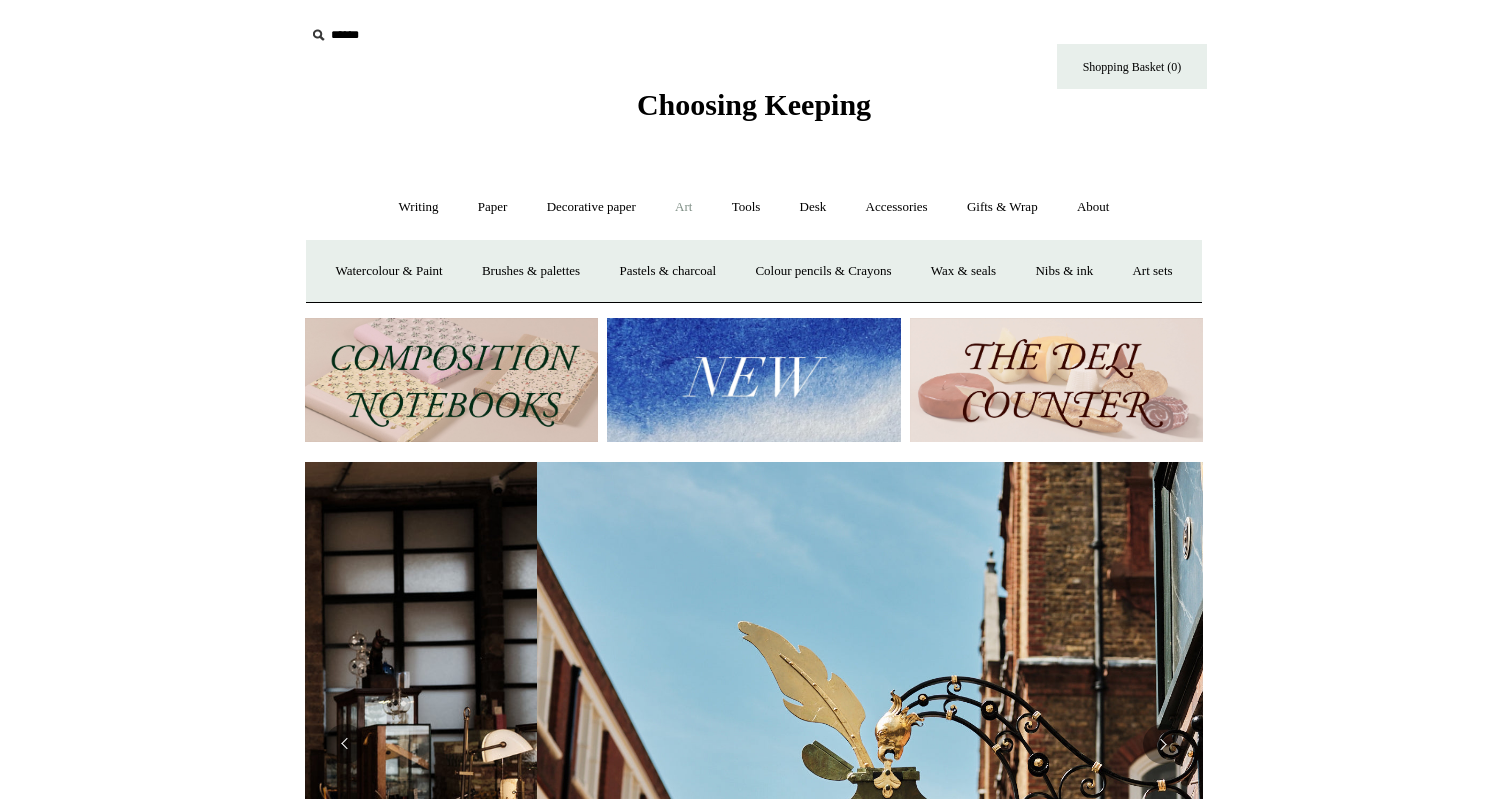 scroll, scrollTop: 0, scrollLeft: 898, axis: horizontal 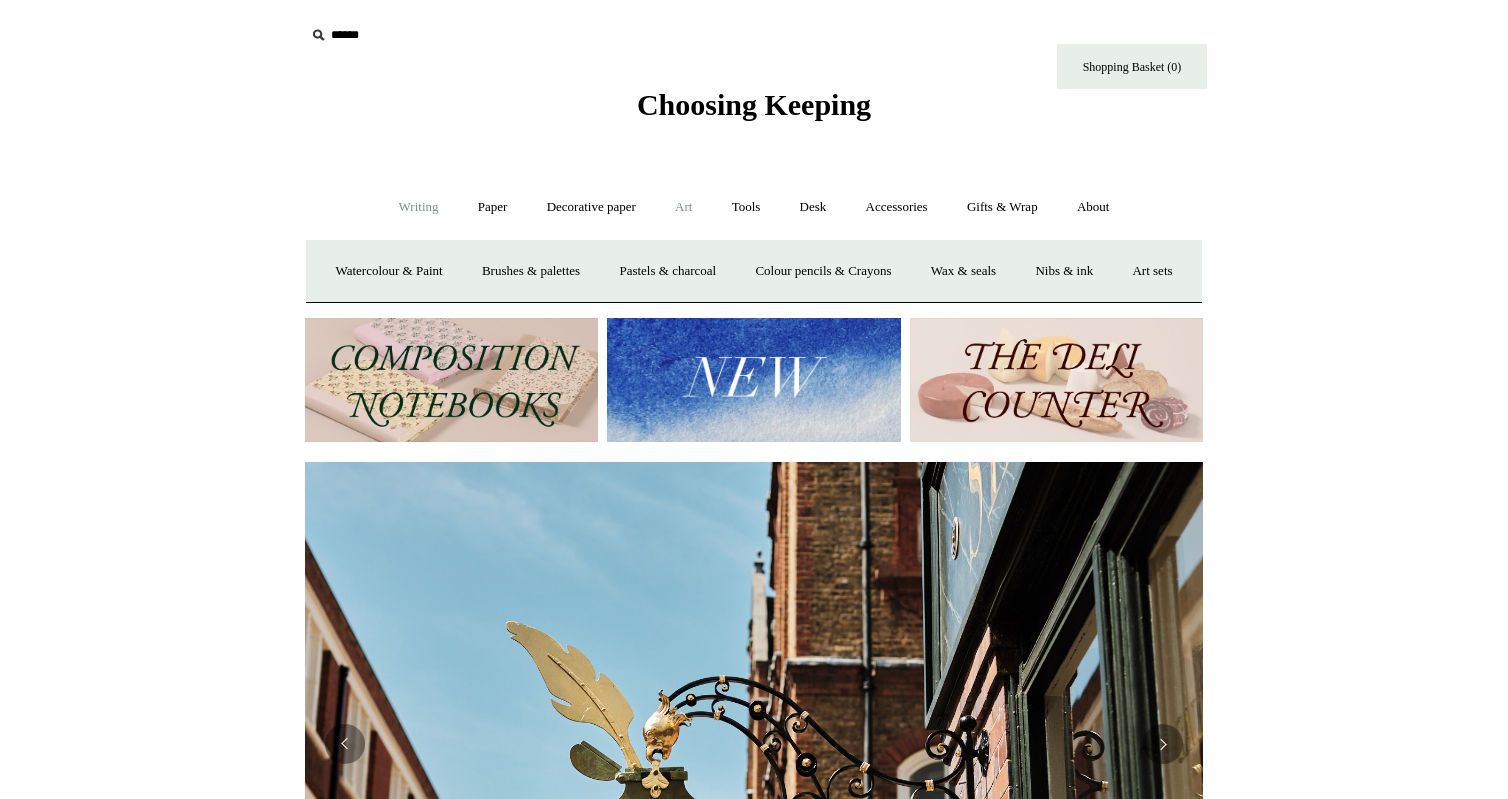 click on "Writing +" at bounding box center (419, 207) 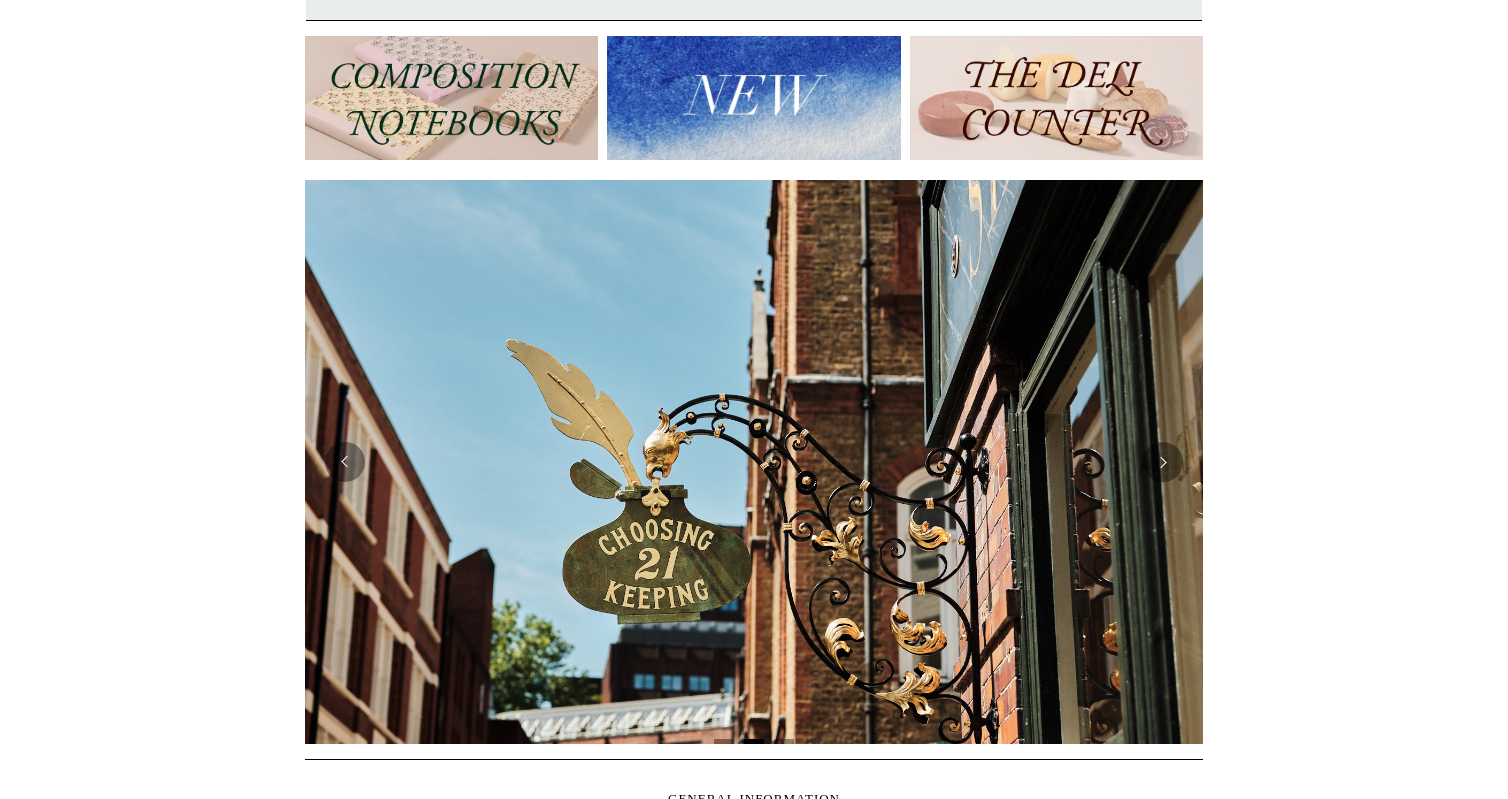 scroll, scrollTop: 0, scrollLeft: 0, axis: both 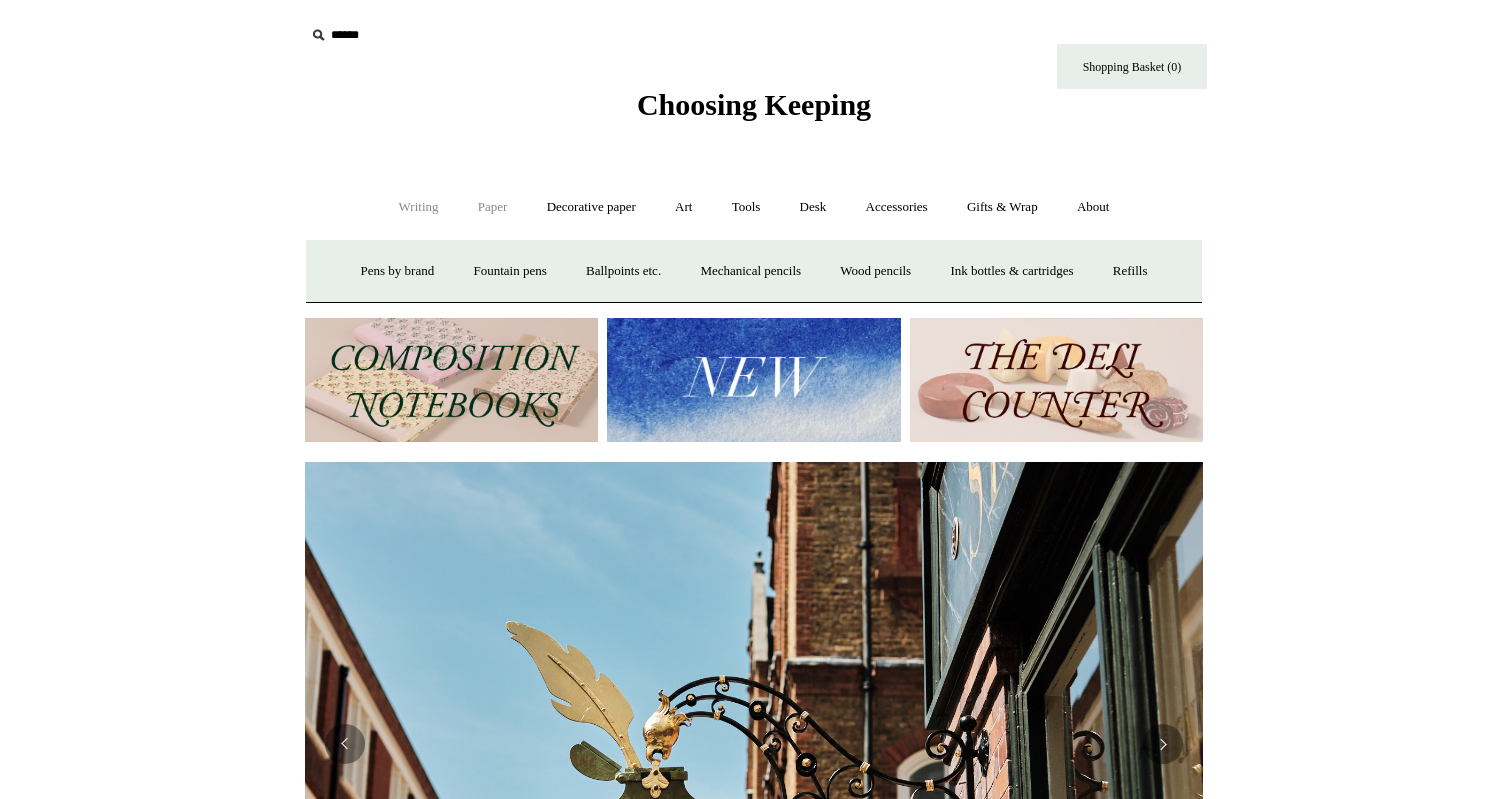 click on "Paper +" at bounding box center [493, 207] 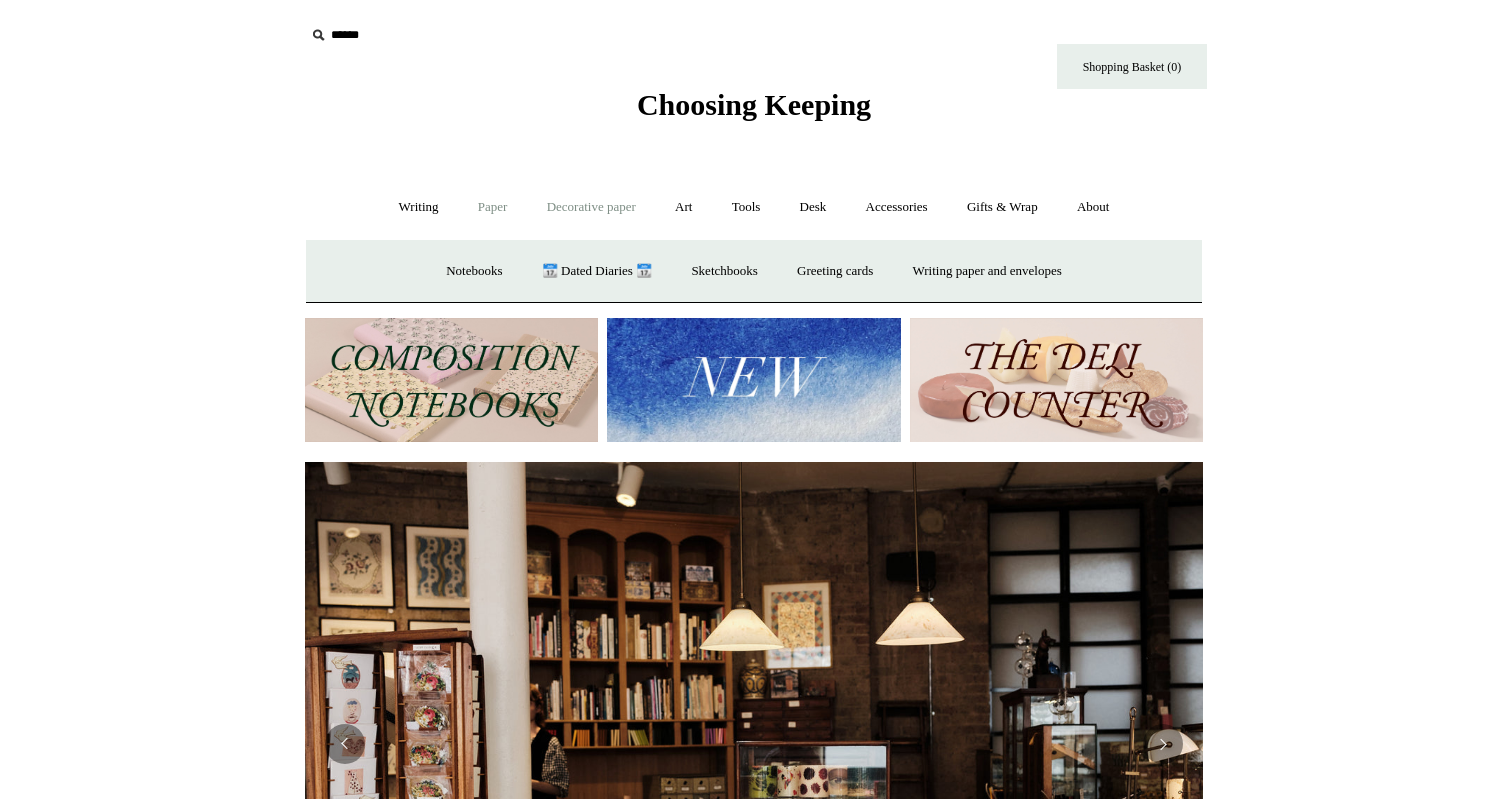 scroll, scrollTop: 0, scrollLeft: 0, axis: both 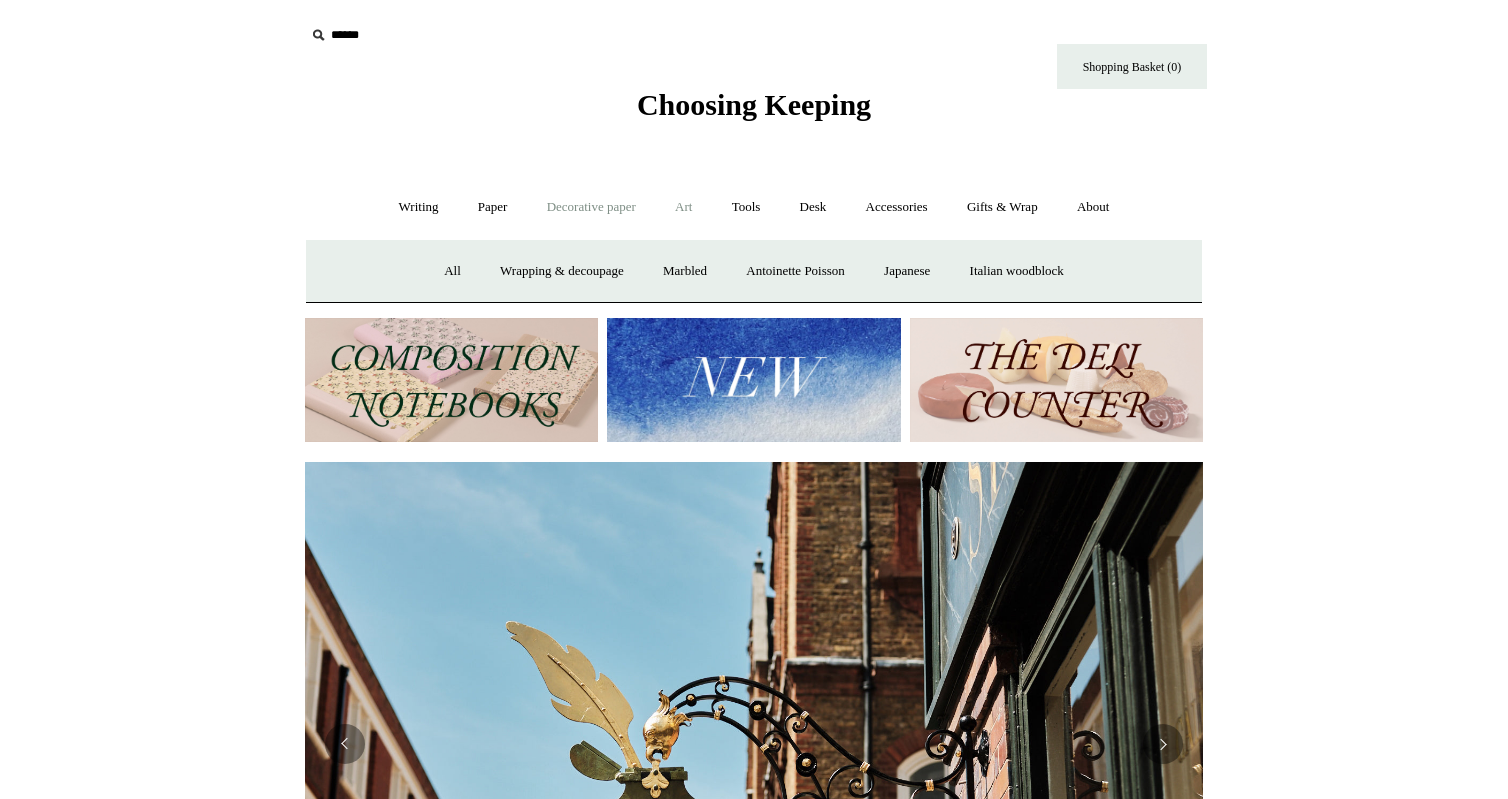 click on "Art +" at bounding box center (683, 207) 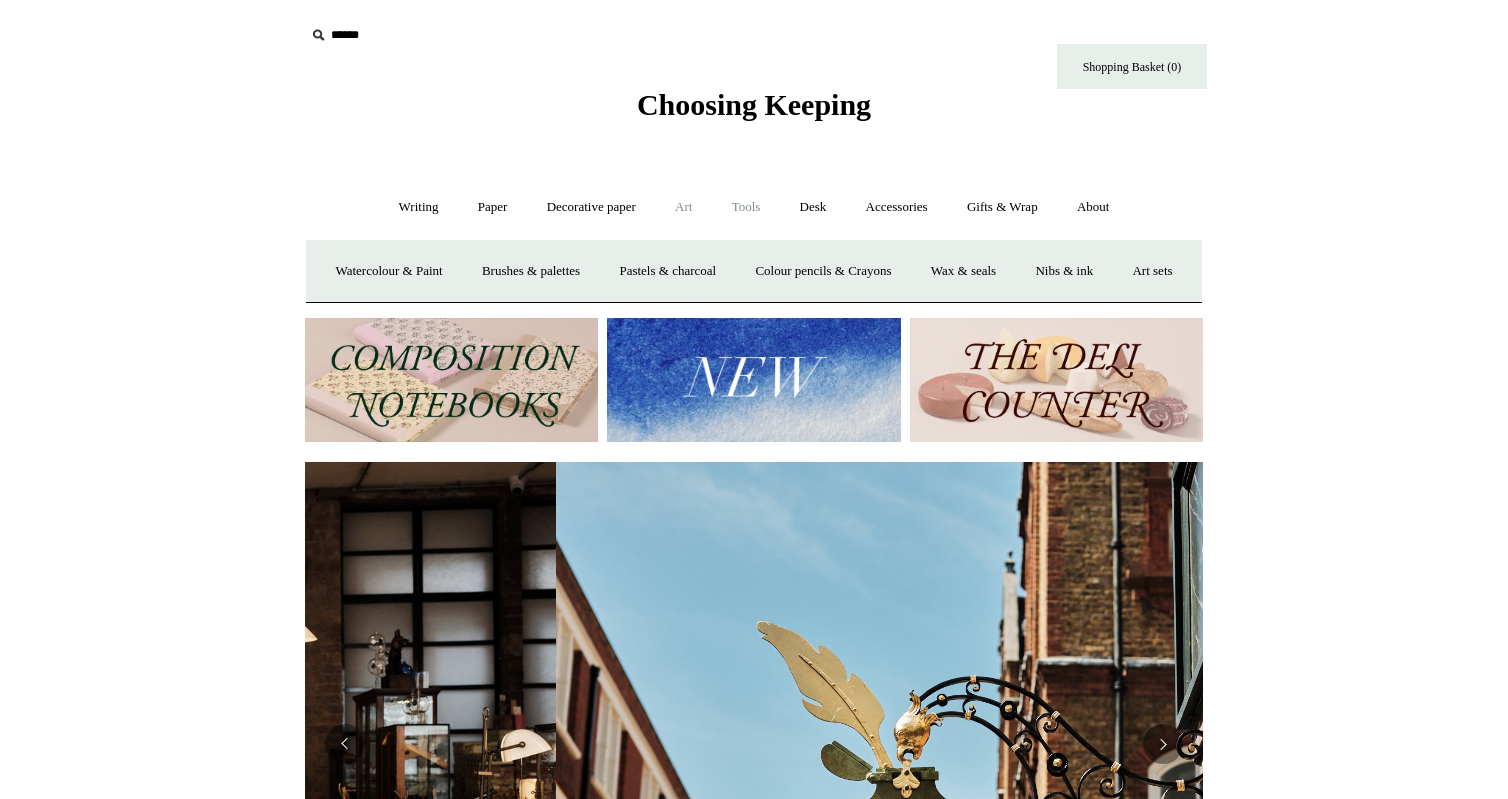 scroll, scrollTop: 0, scrollLeft: 898, axis: horizontal 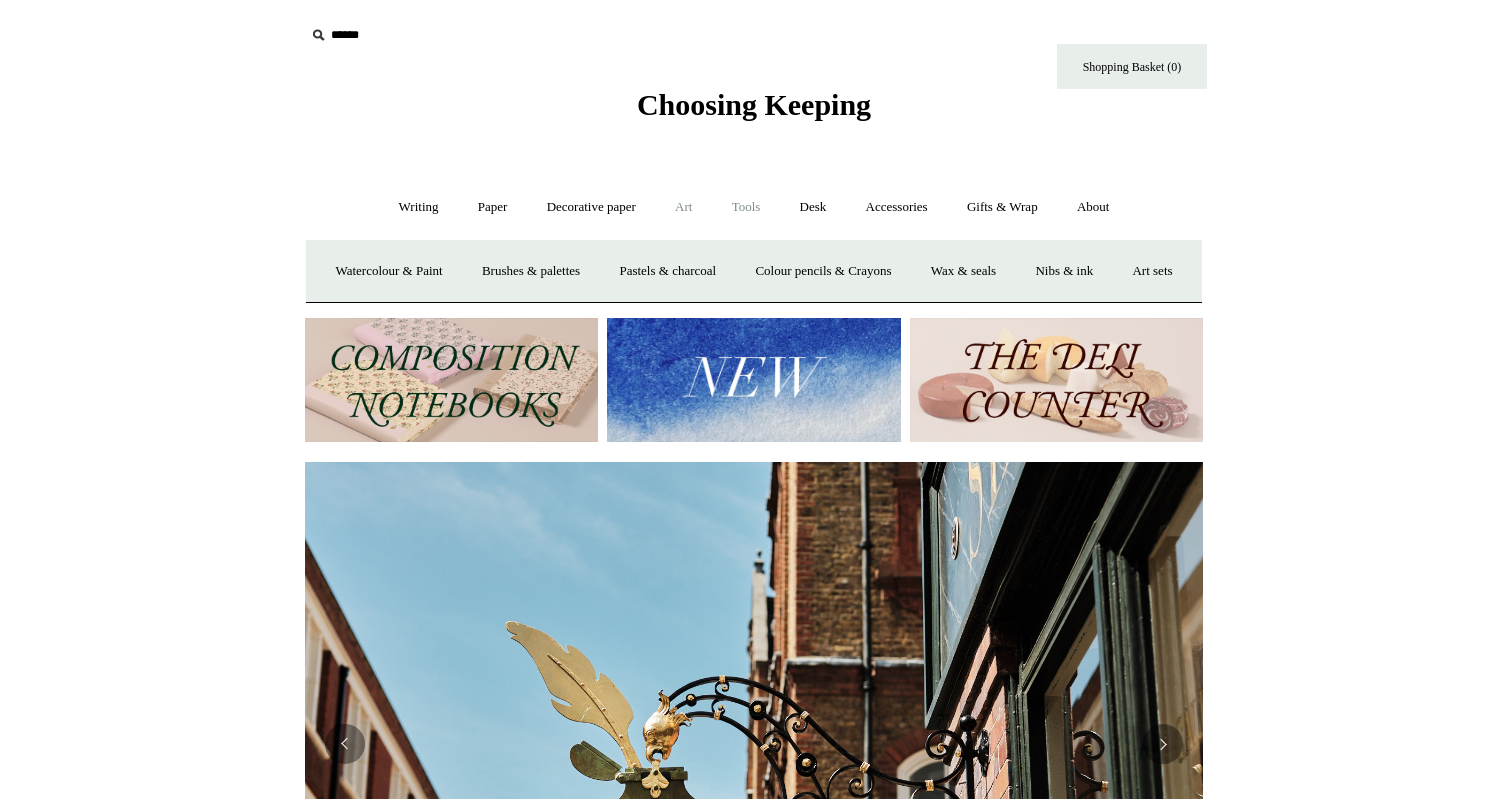 click on "Tools +" at bounding box center (746, 207) 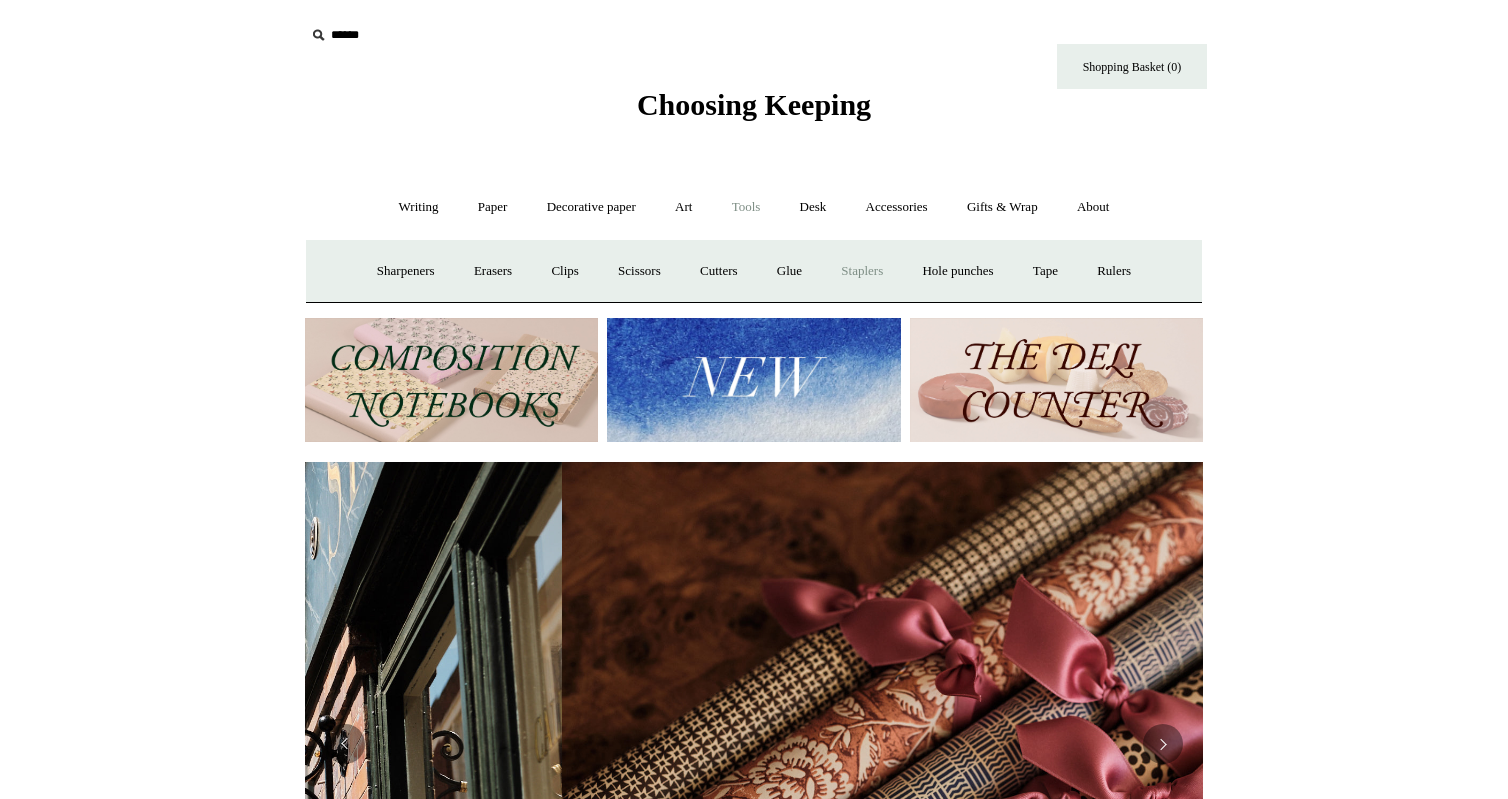 scroll, scrollTop: 0, scrollLeft: 1796, axis: horizontal 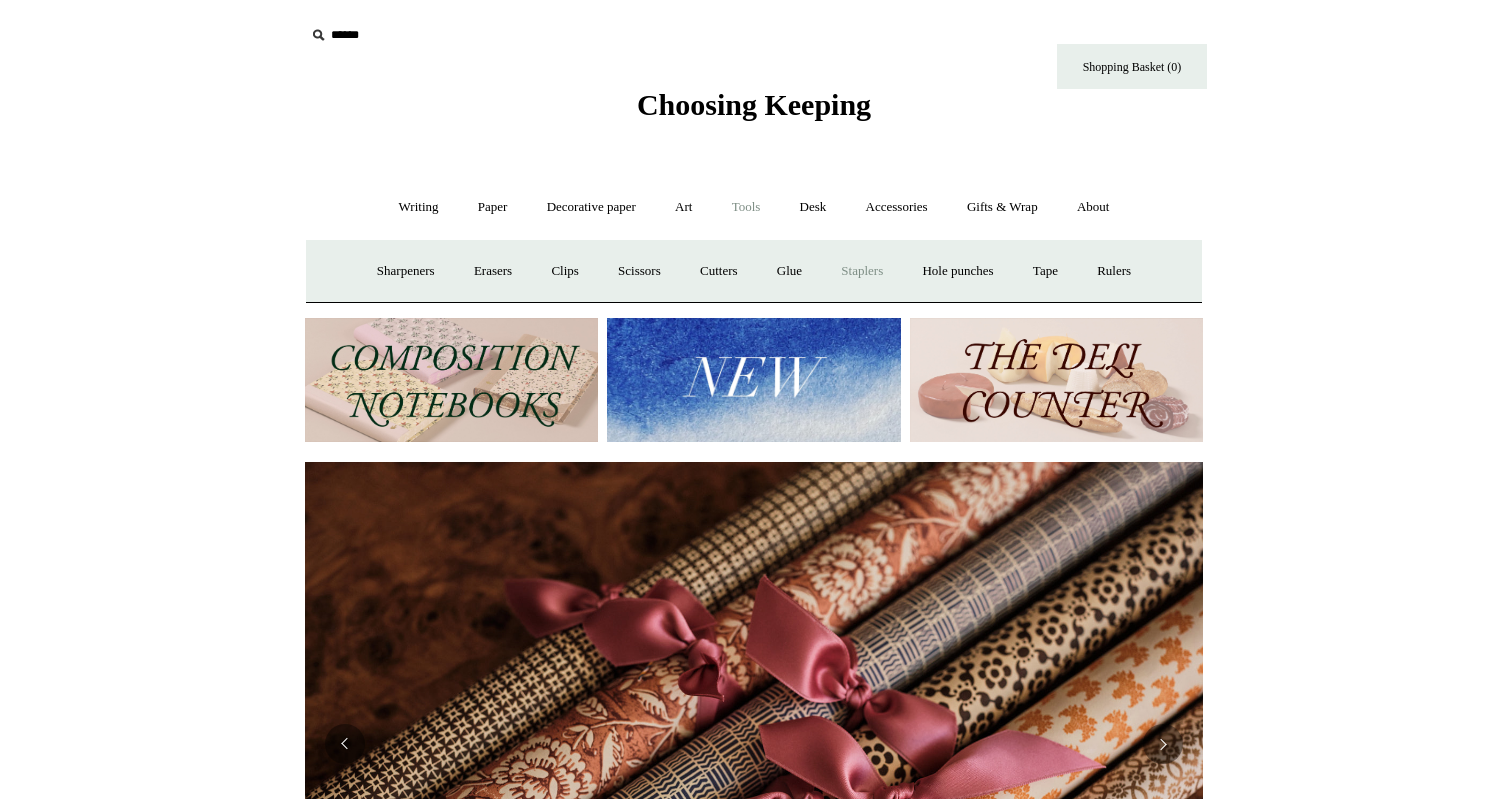 click on "Staplers +" at bounding box center [862, 271] 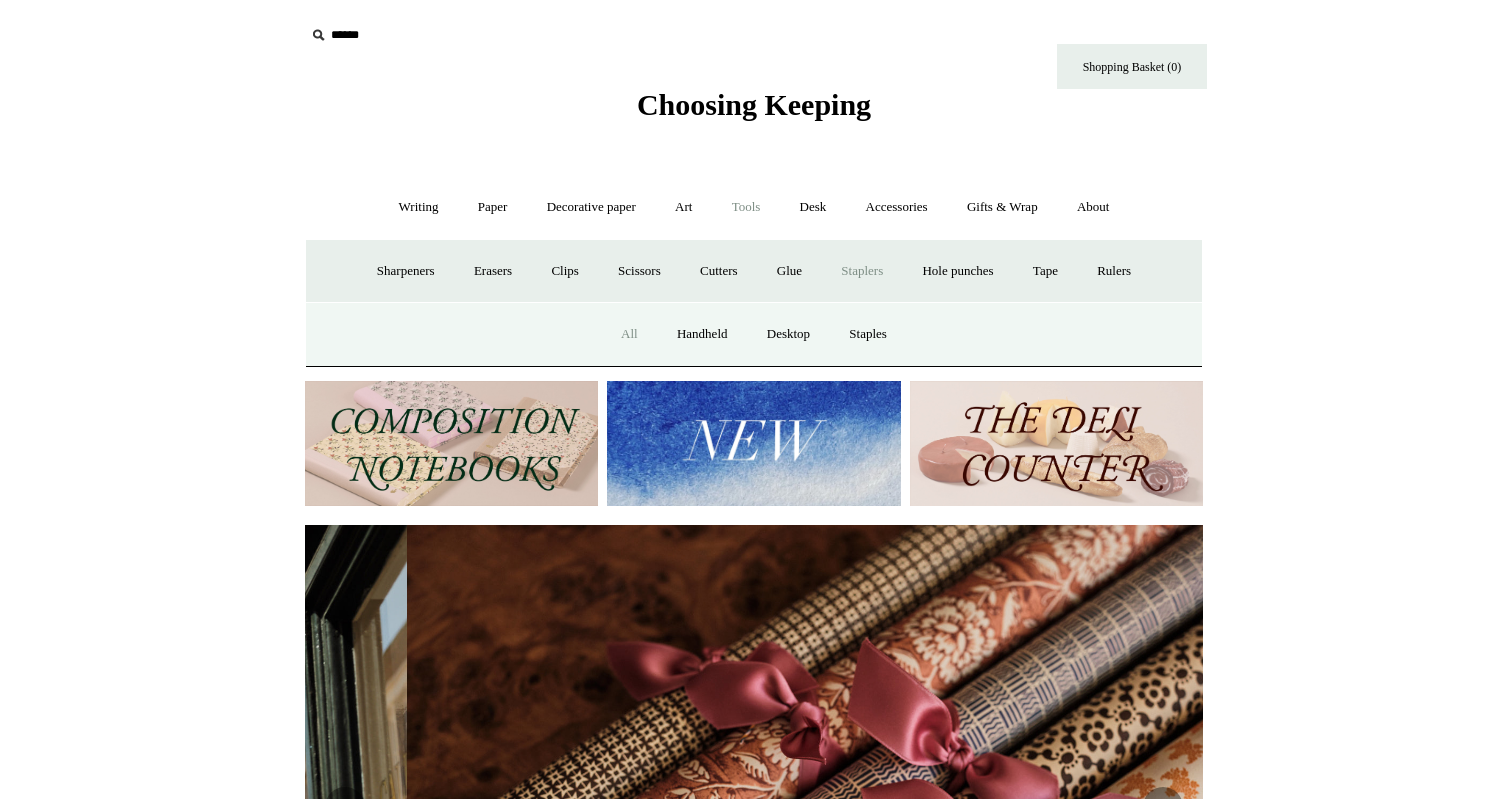scroll, scrollTop: 0, scrollLeft: 1278, axis: horizontal 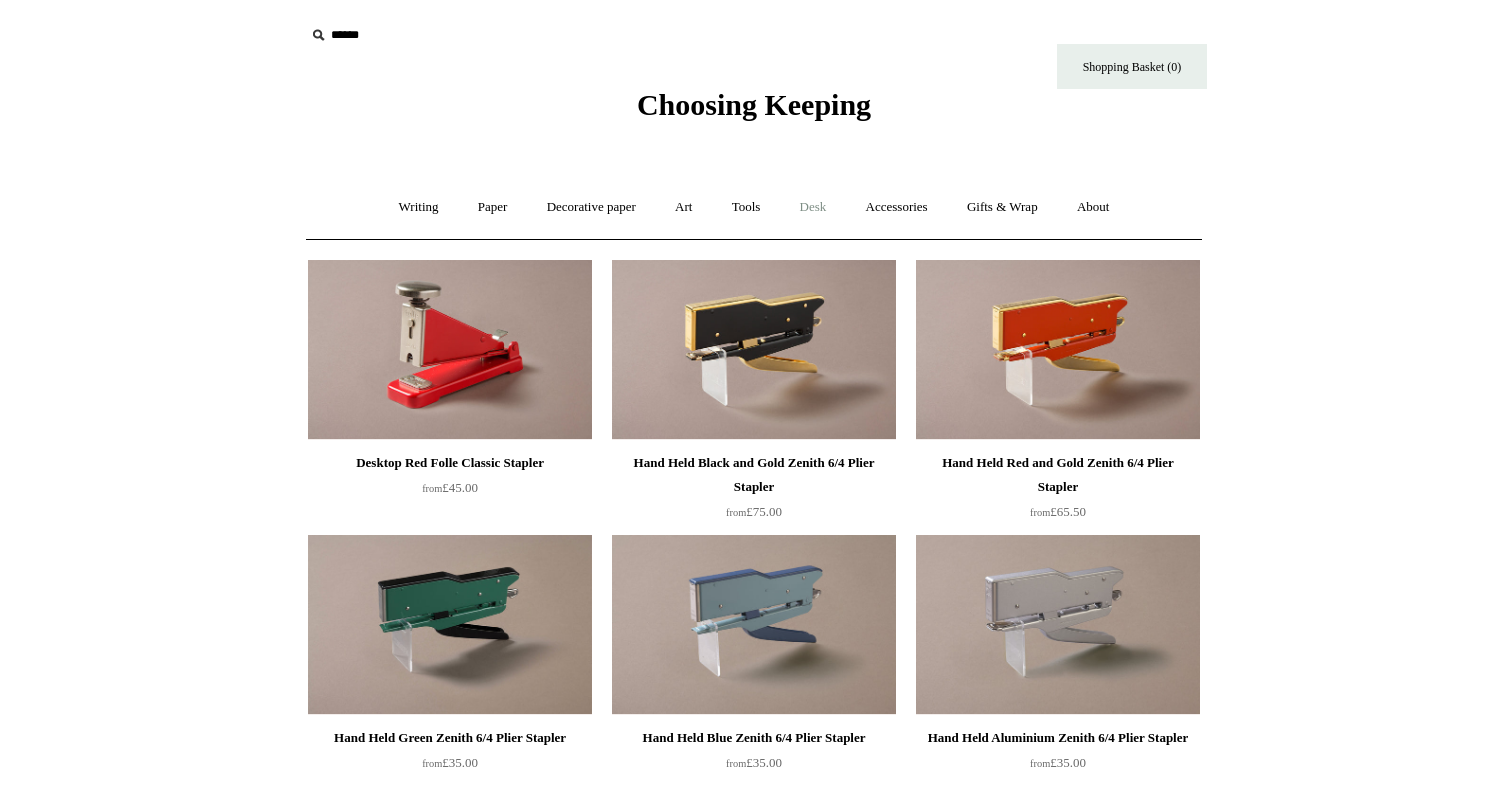 click on "Desk +" at bounding box center (813, 207) 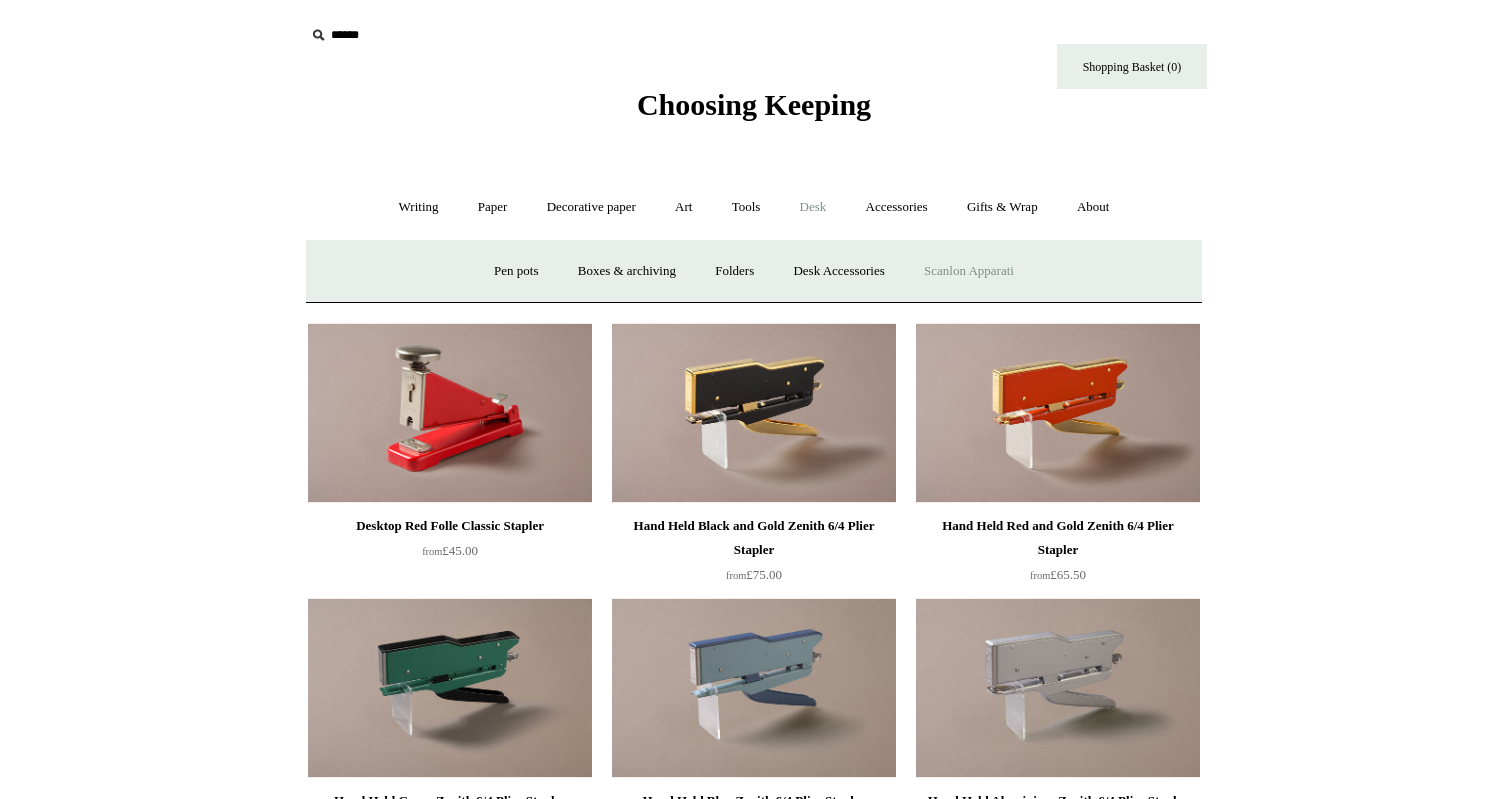 click on "Scanlon Apparati" at bounding box center [969, 271] 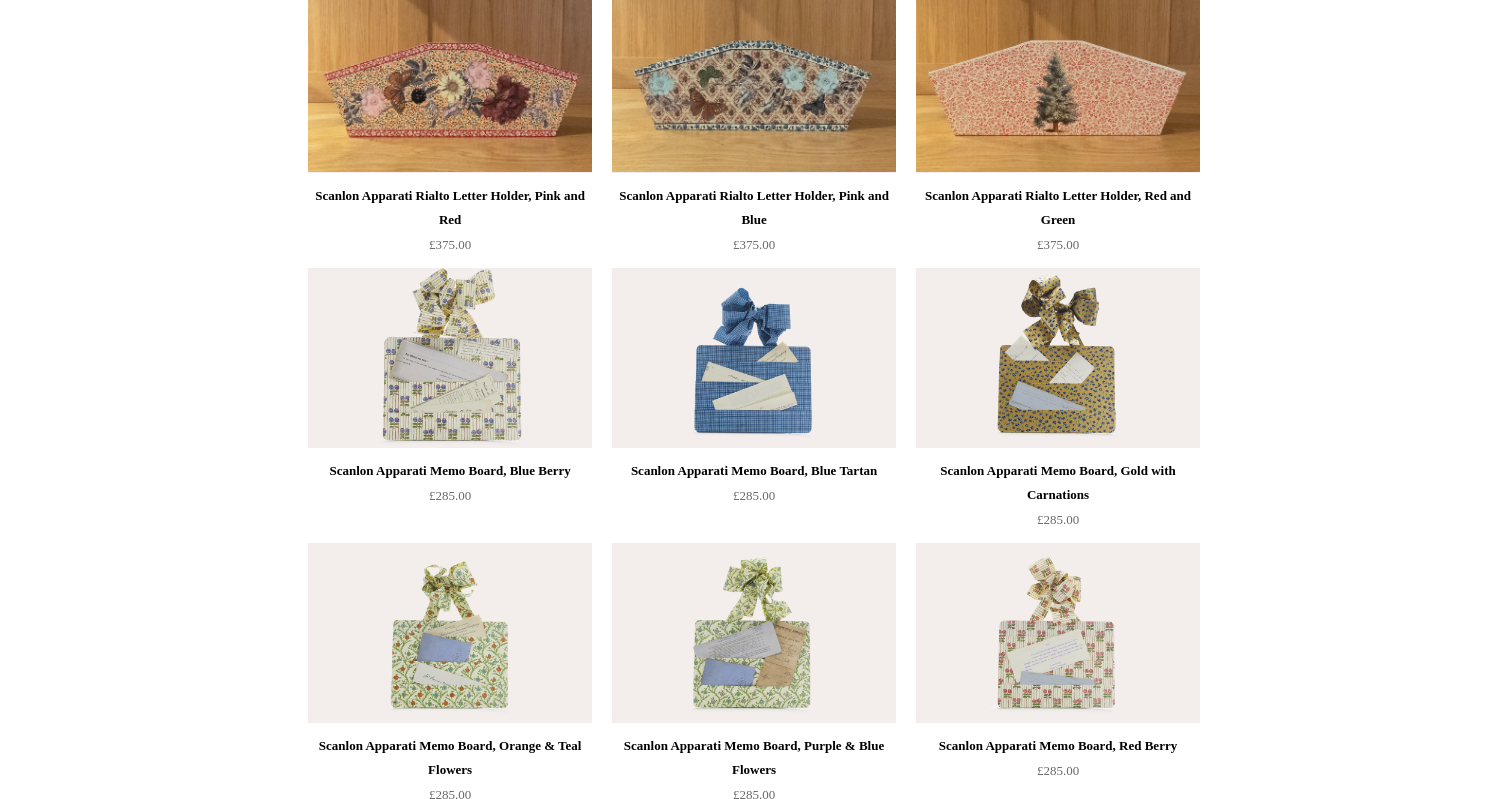 scroll, scrollTop: 0, scrollLeft: 0, axis: both 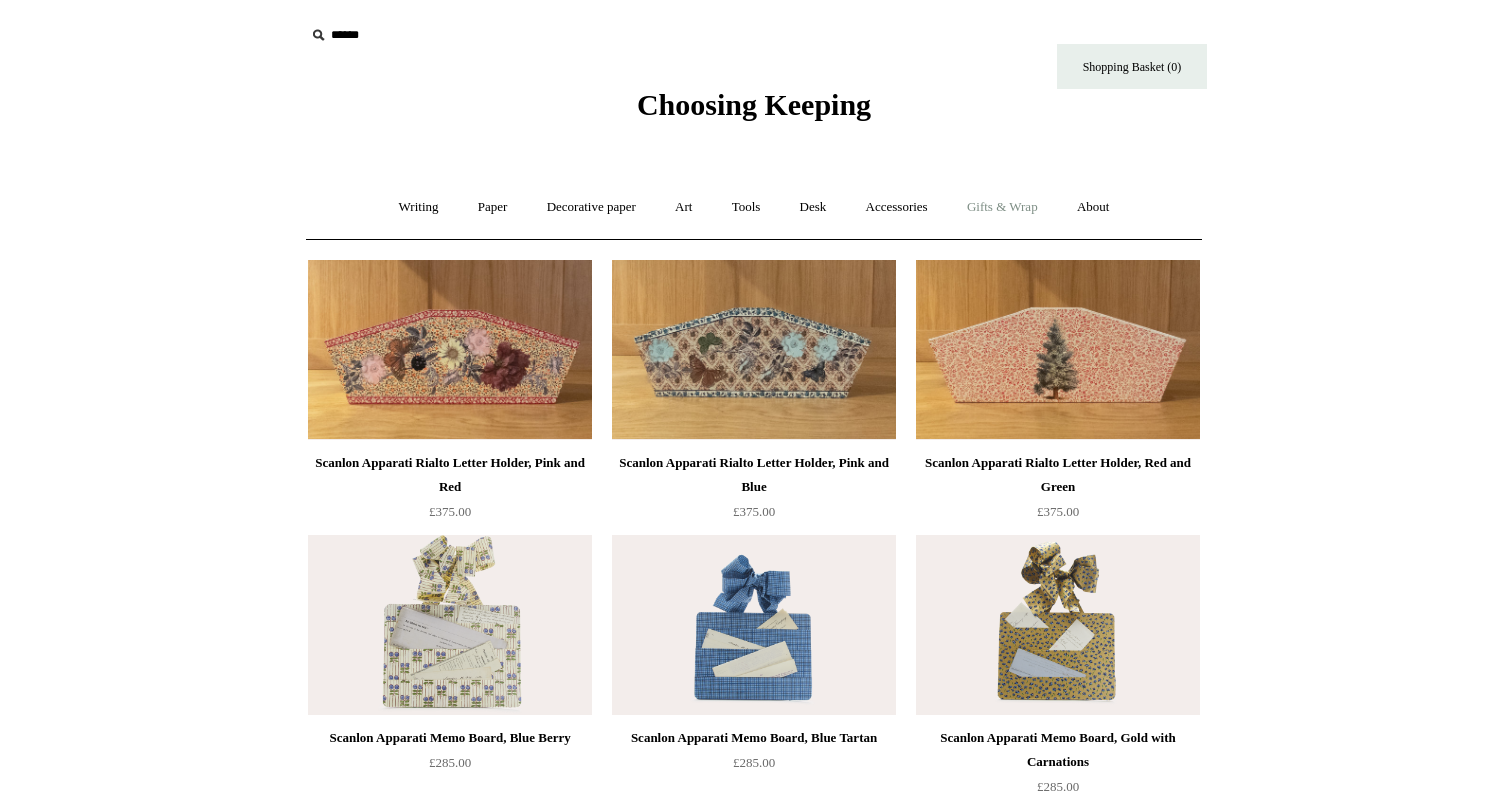 click on "Gifts & Wrap +" at bounding box center [1002, 207] 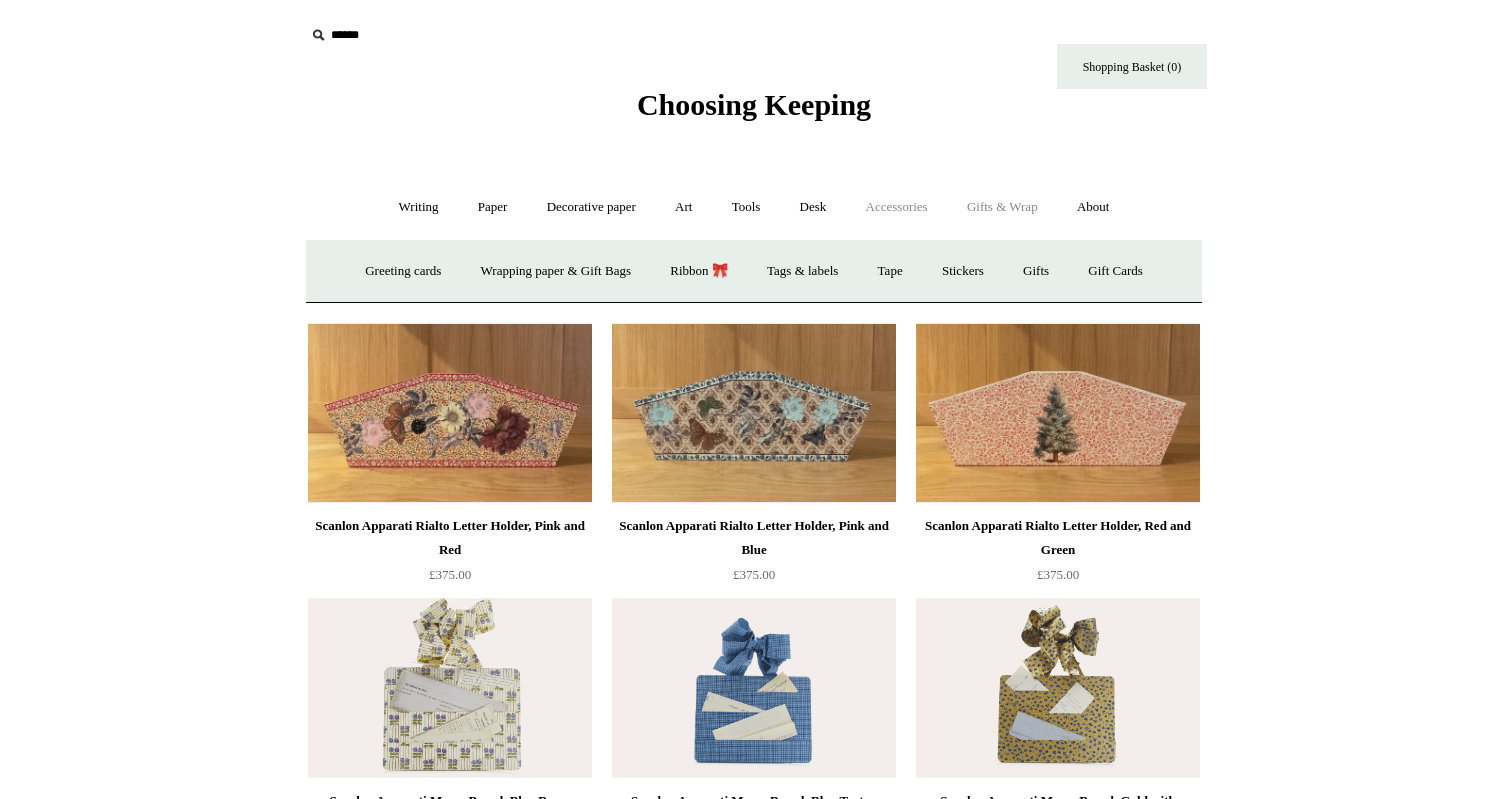 click on "Accessories +" at bounding box center [897, 207] 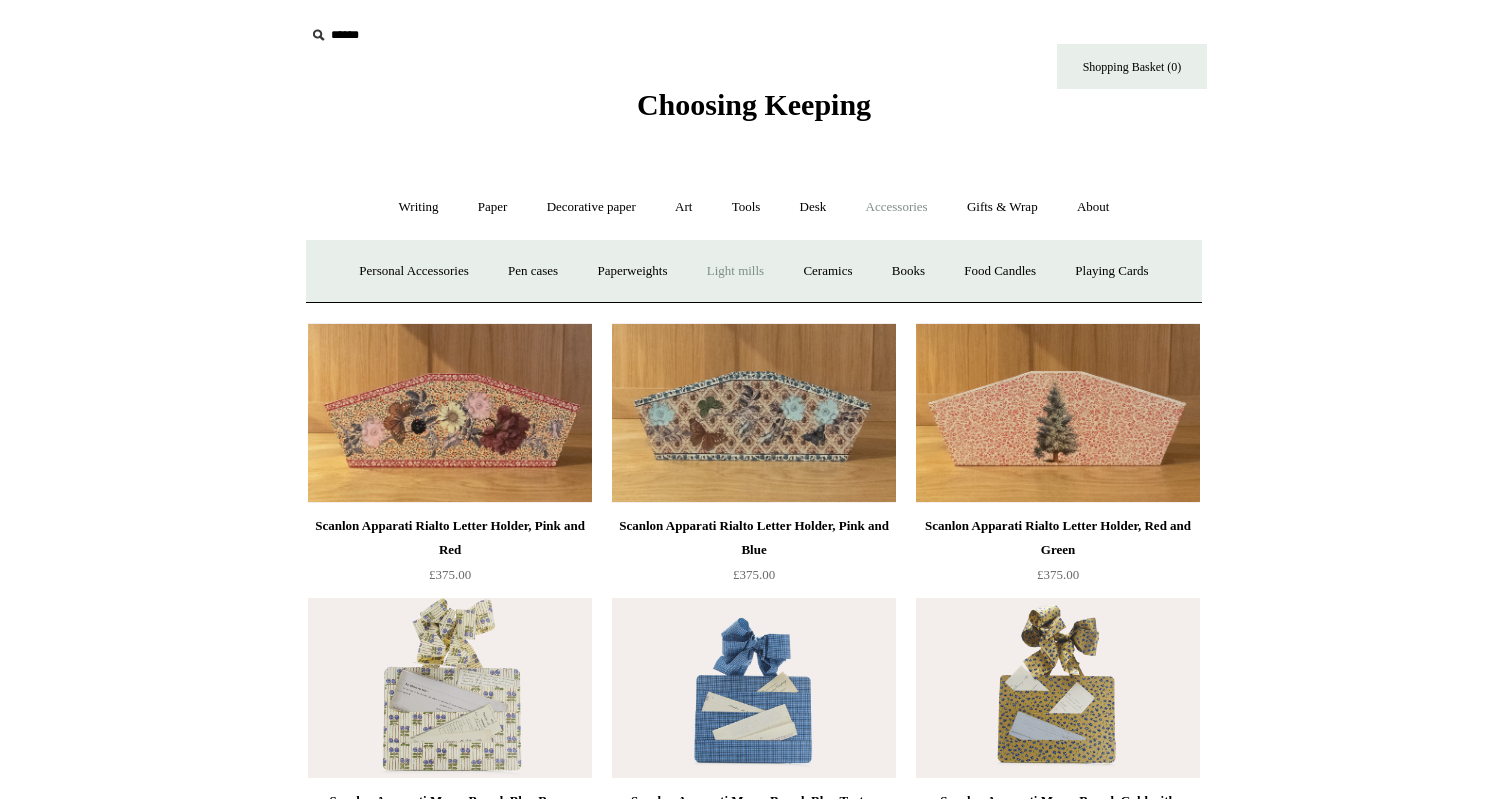 click on "Light mills" at bounding box center [735, 271] 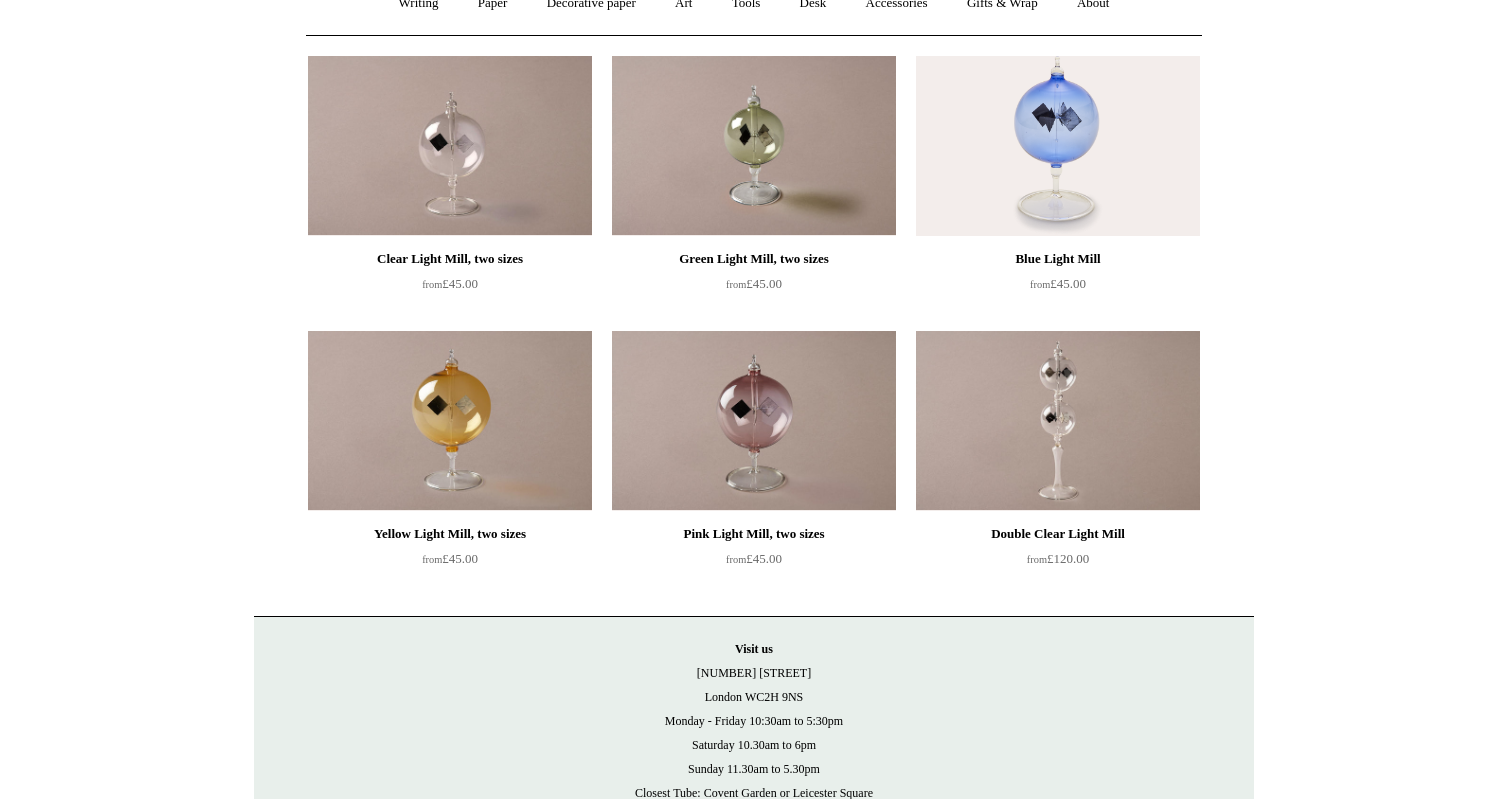 scroll, scrollTop: 0, scrollLeft: 0, axis: both 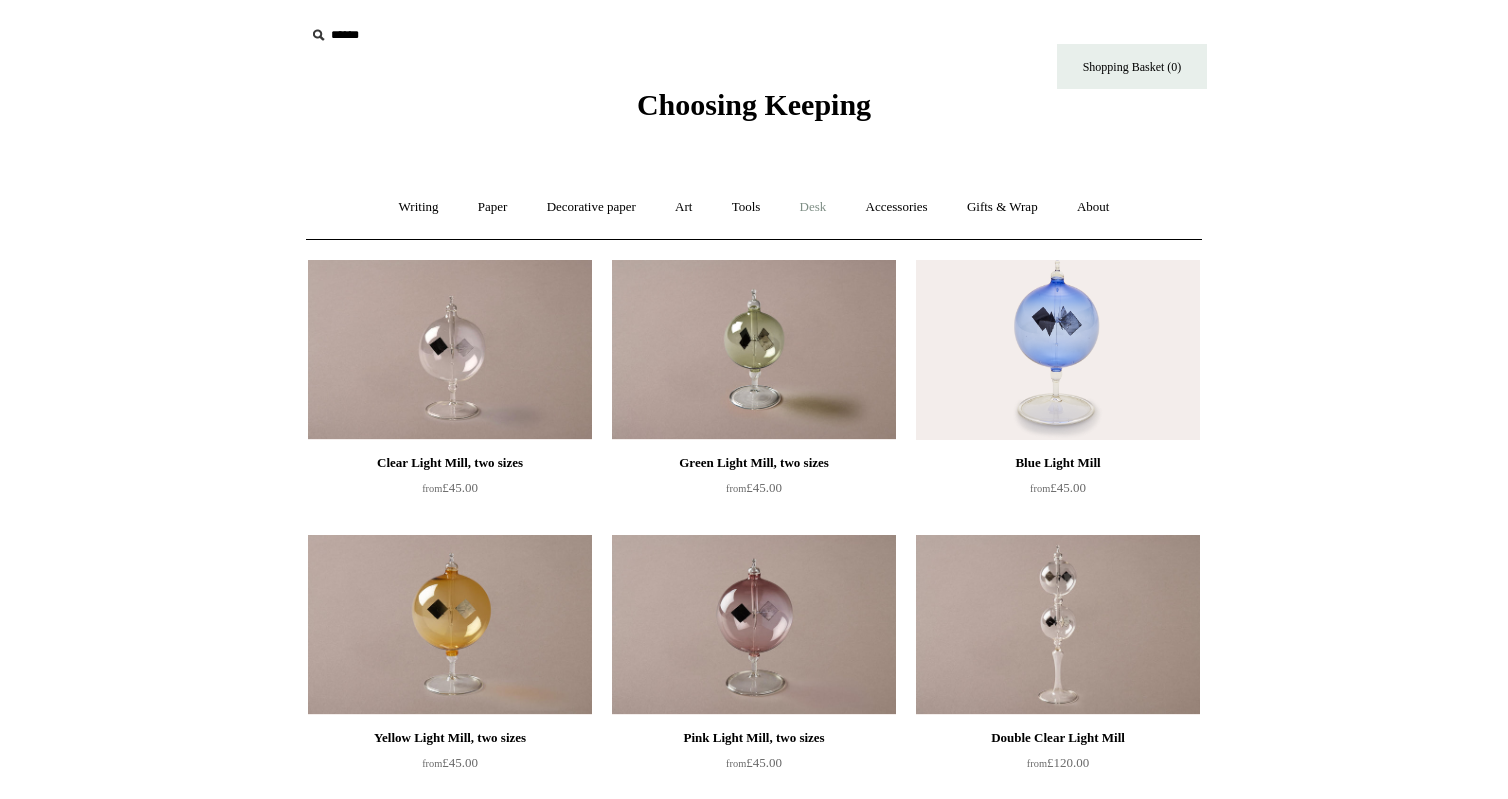 click on "Desk +" at bounding box center [813, 207] 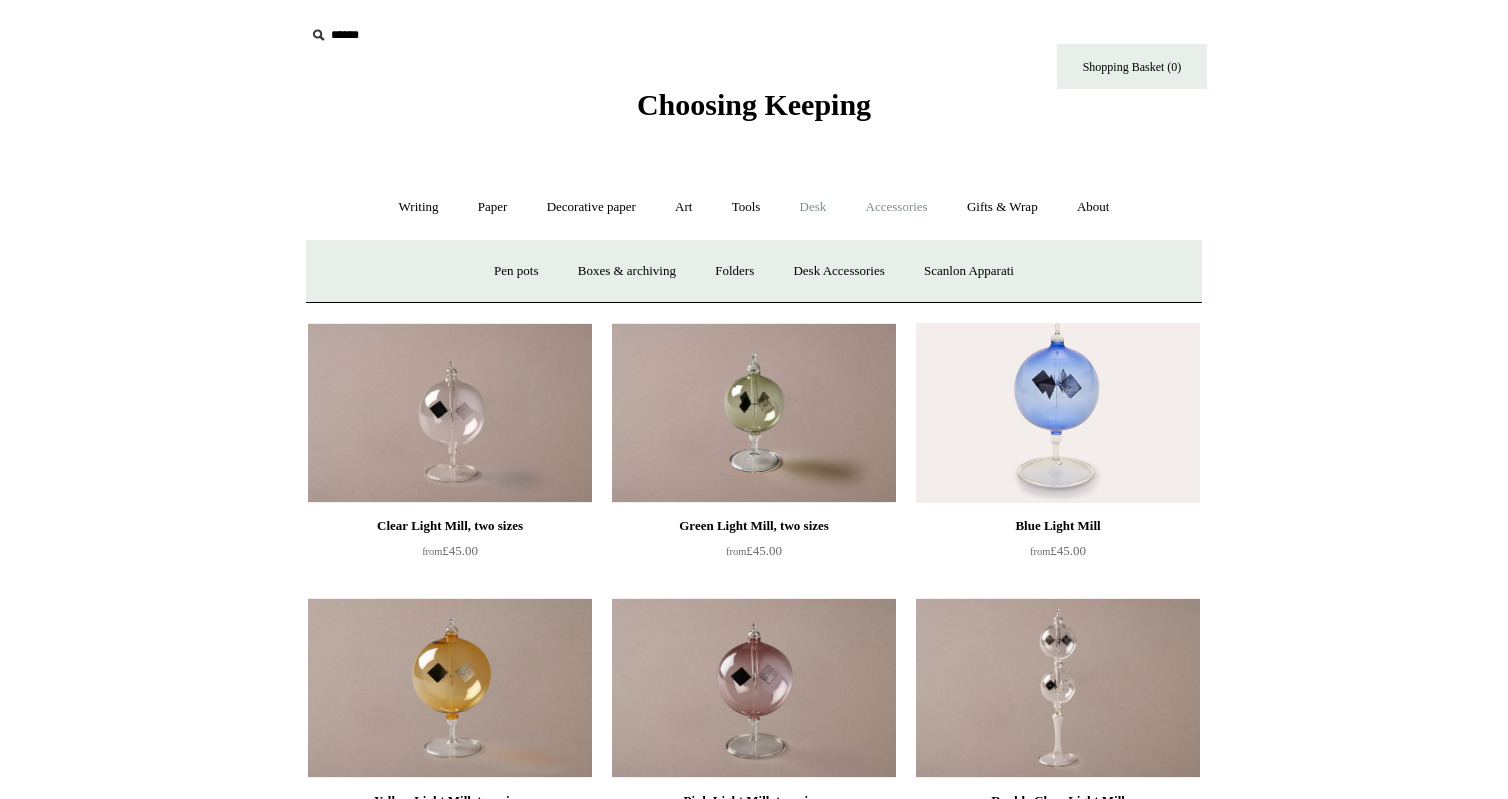 click on "Accessories +" at bounding box center [897, 207] 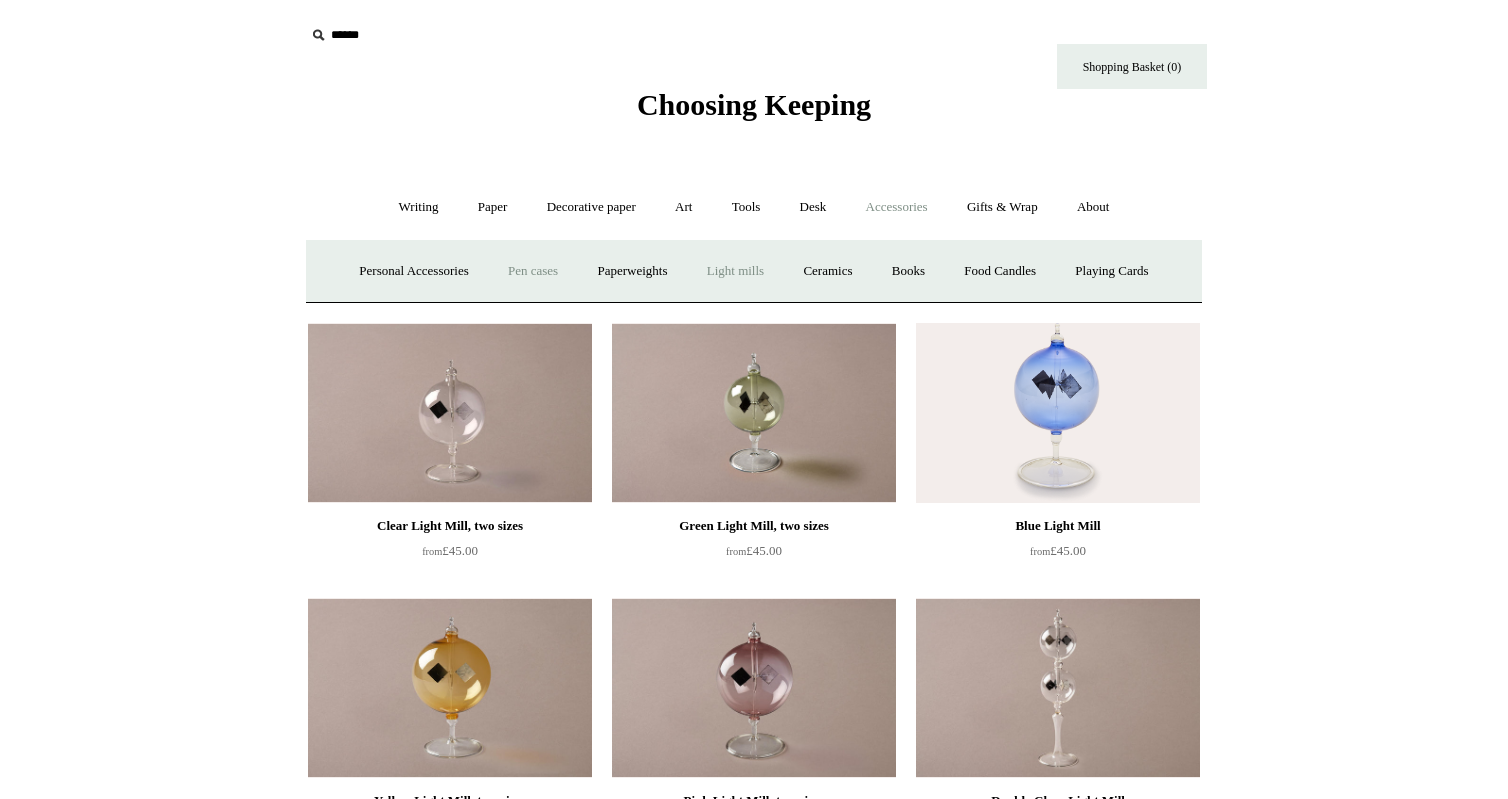click on "Pen cases" at bounding box center [533, 271] 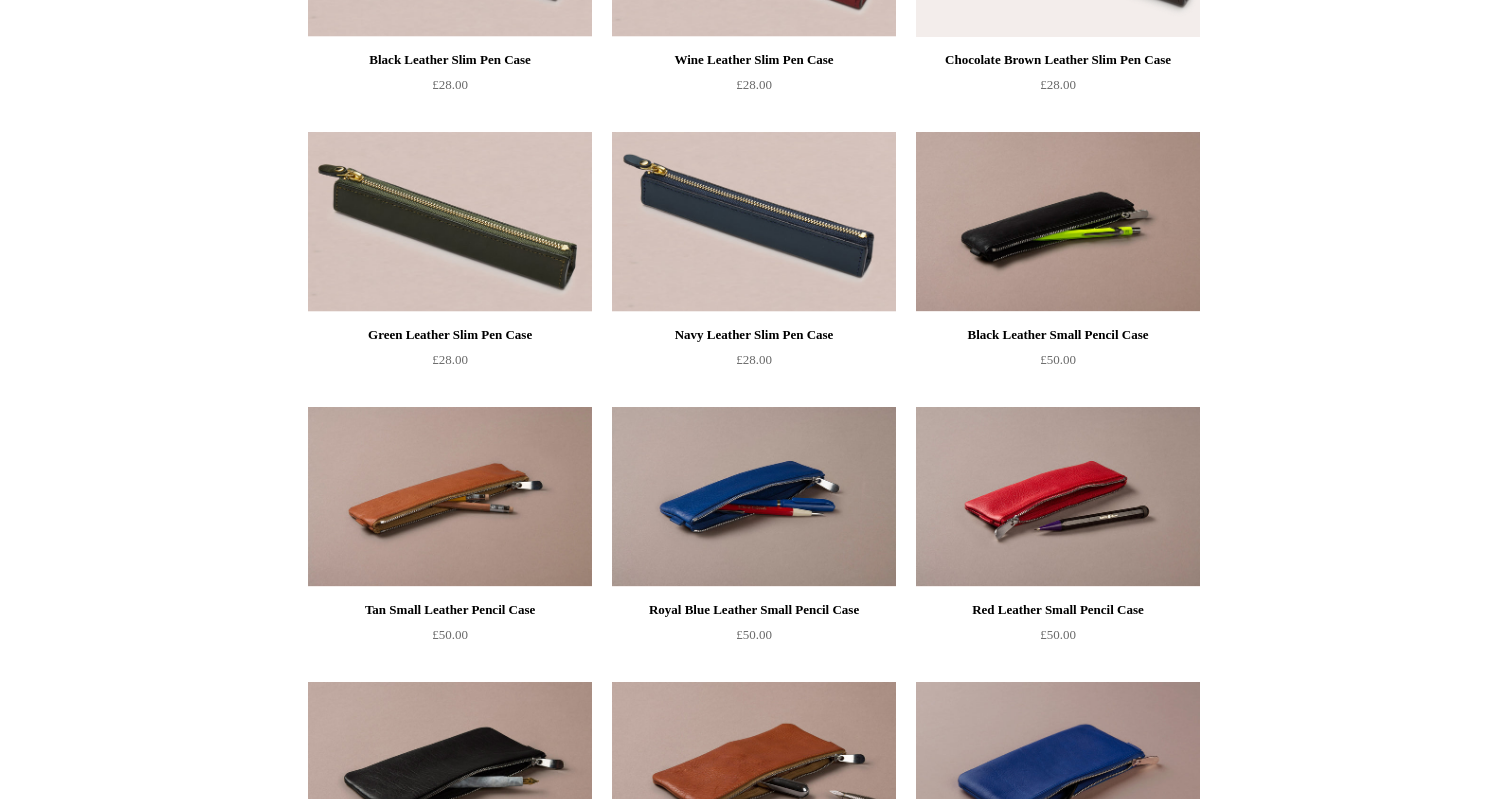 scroll, scrollTop: 0, scrollLeft: 0, axis: both 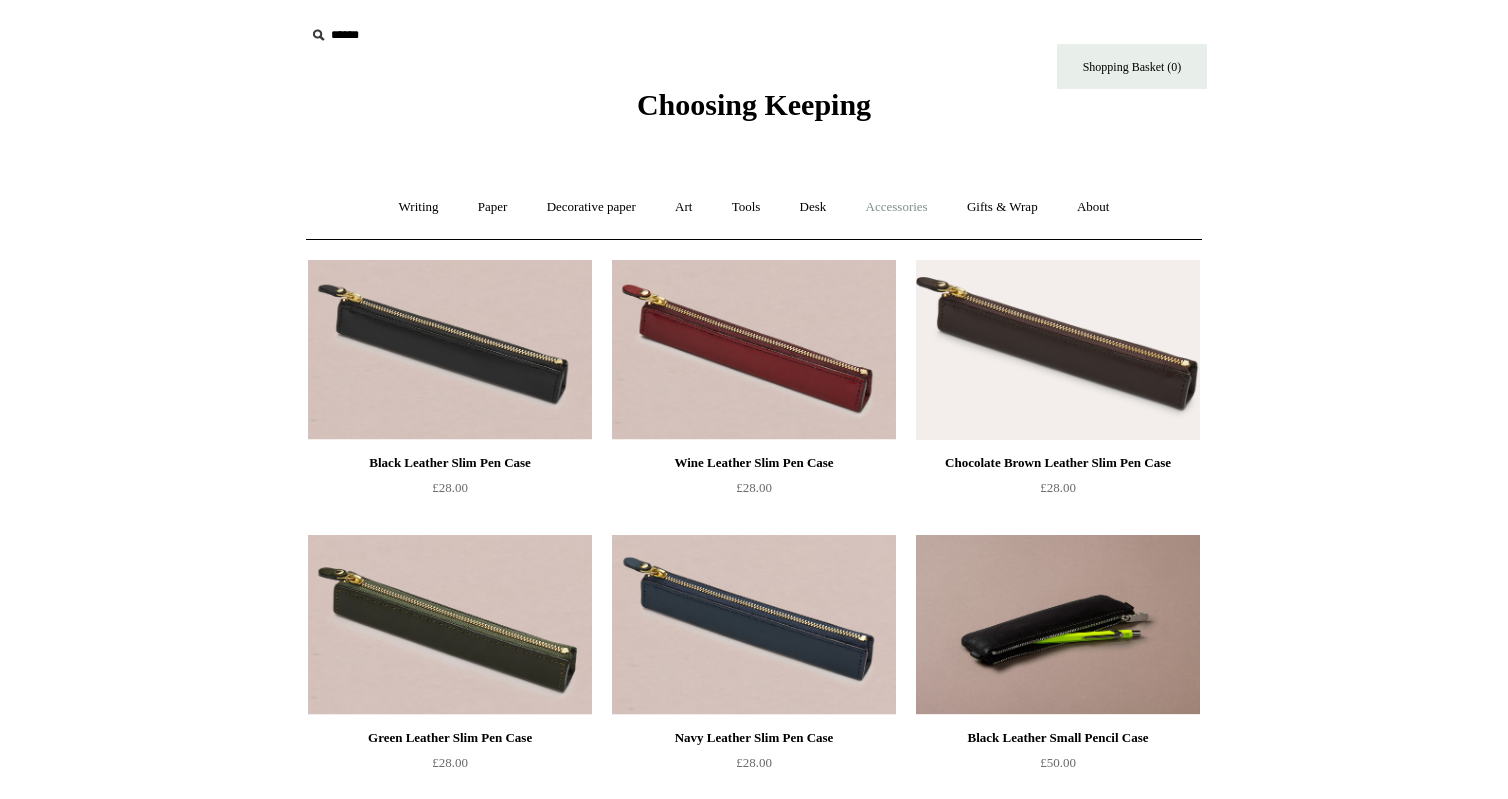 click on "Accessories +" at bounding box center (897, 207) 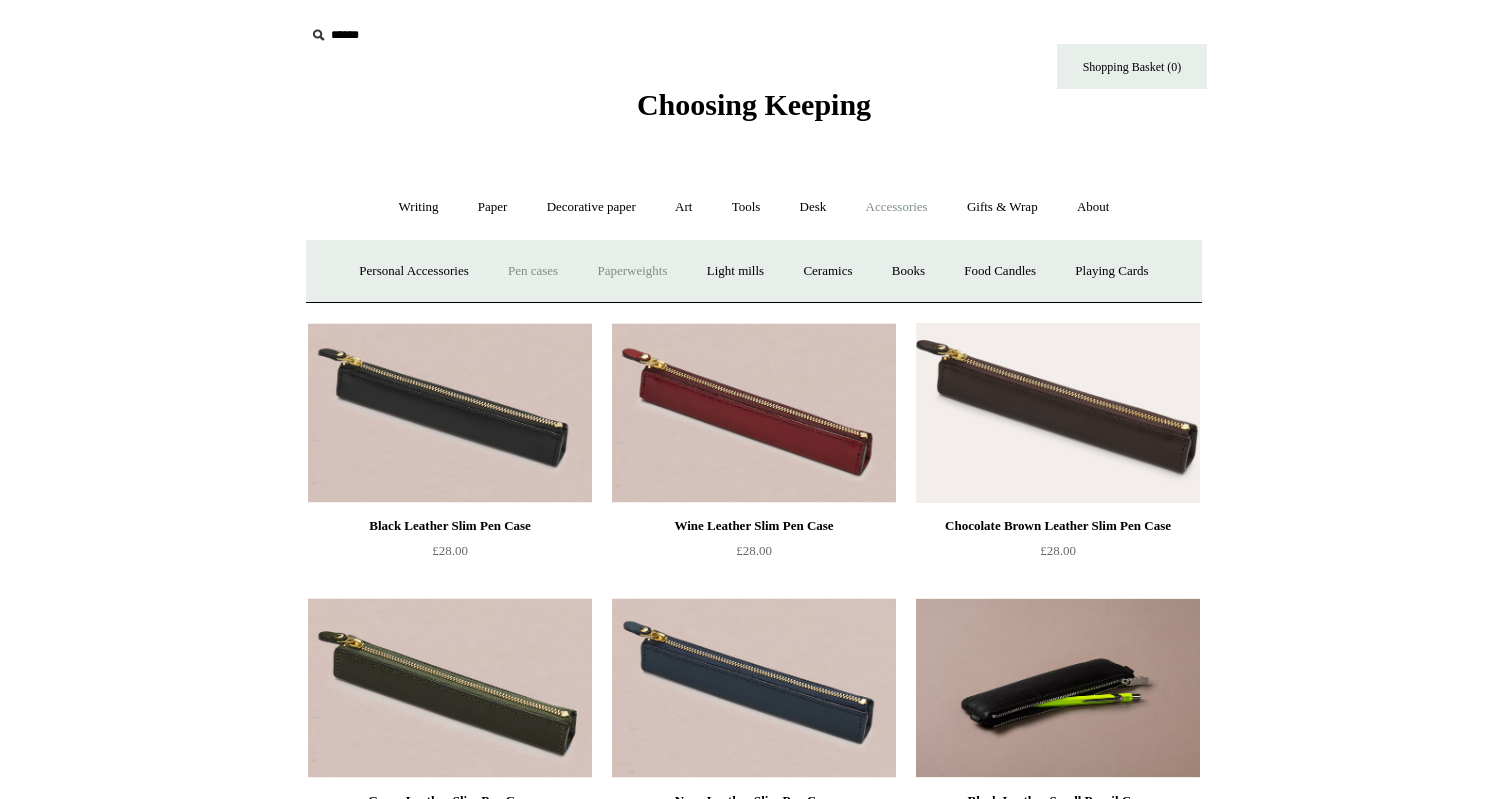 click on "Paperweights +" at bounding box center (632, 271) 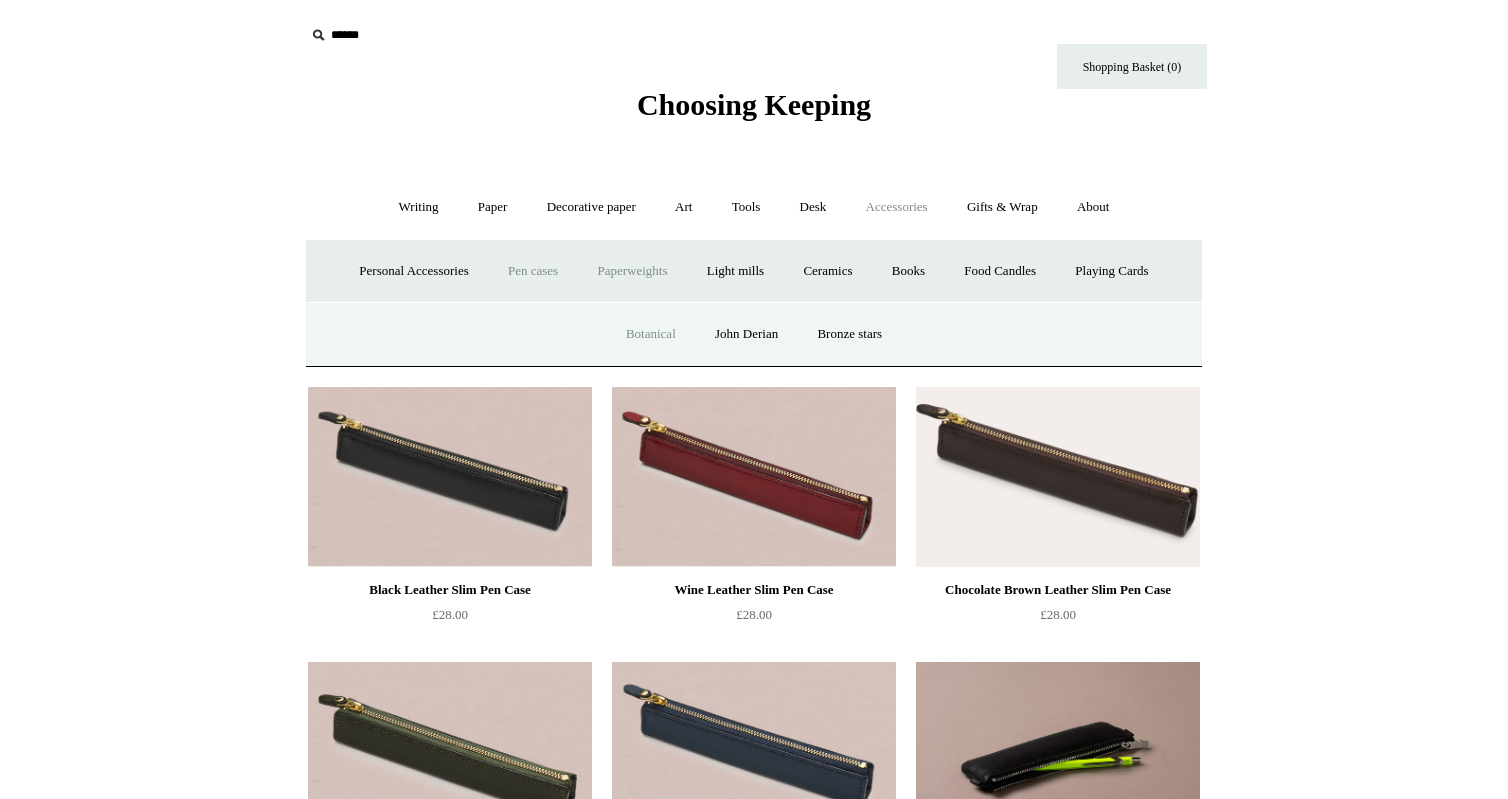 click on "Botanical" at bounding box center [651, 334] 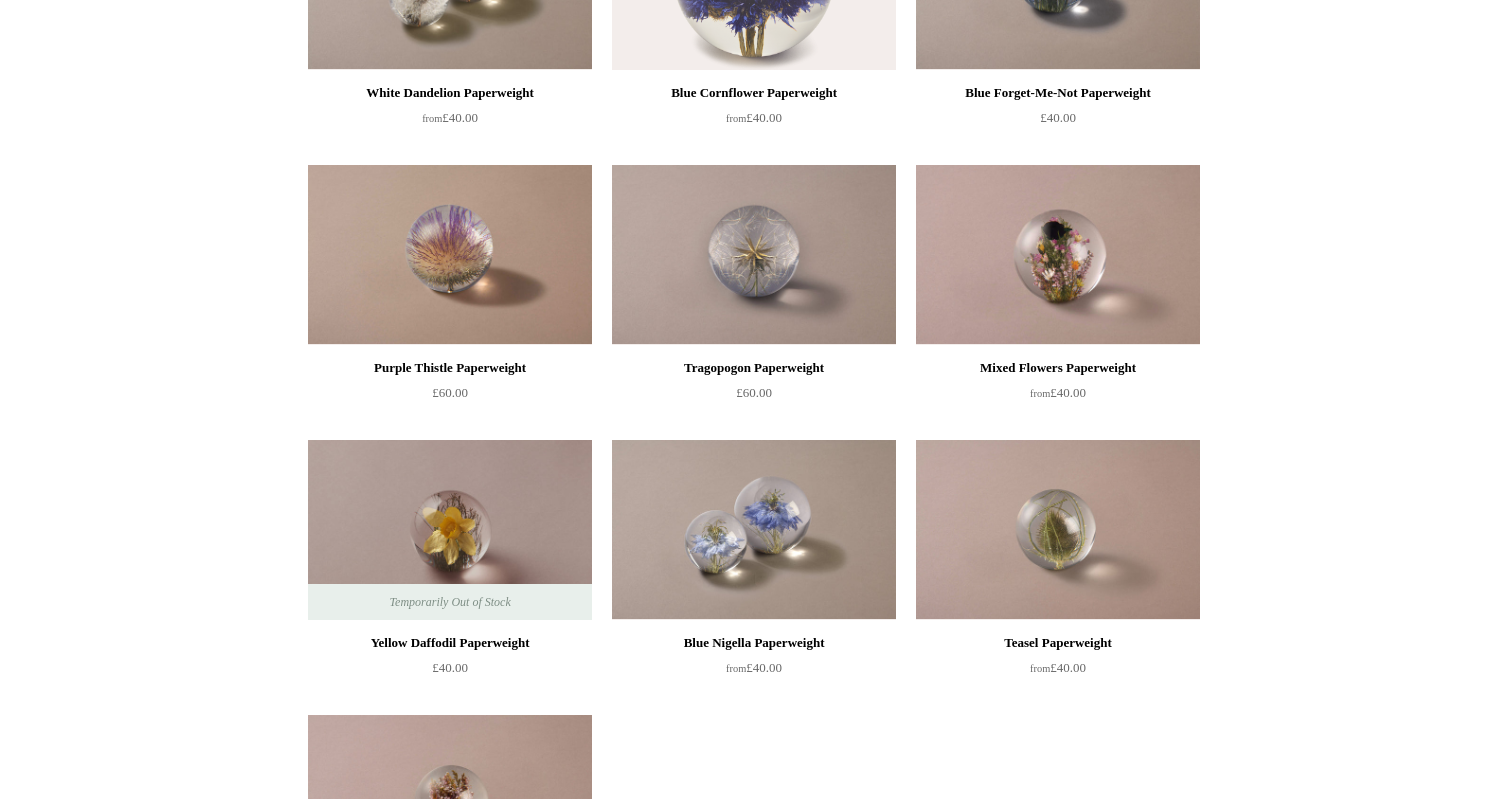 scroll, scrollTop: 0, scrollLeft: 0, axis: both 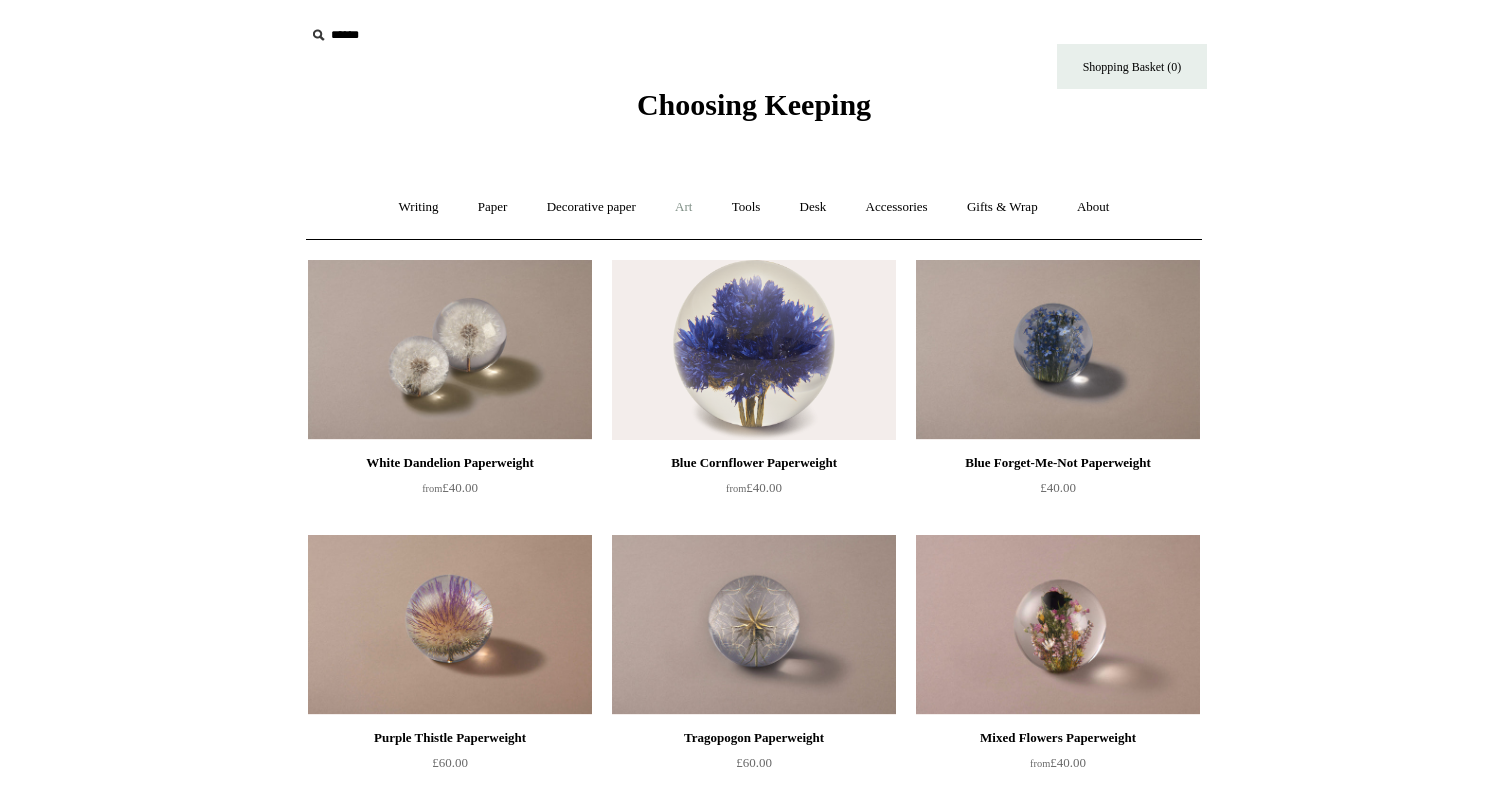 click on "Art +" at bounding box center [683, 207] 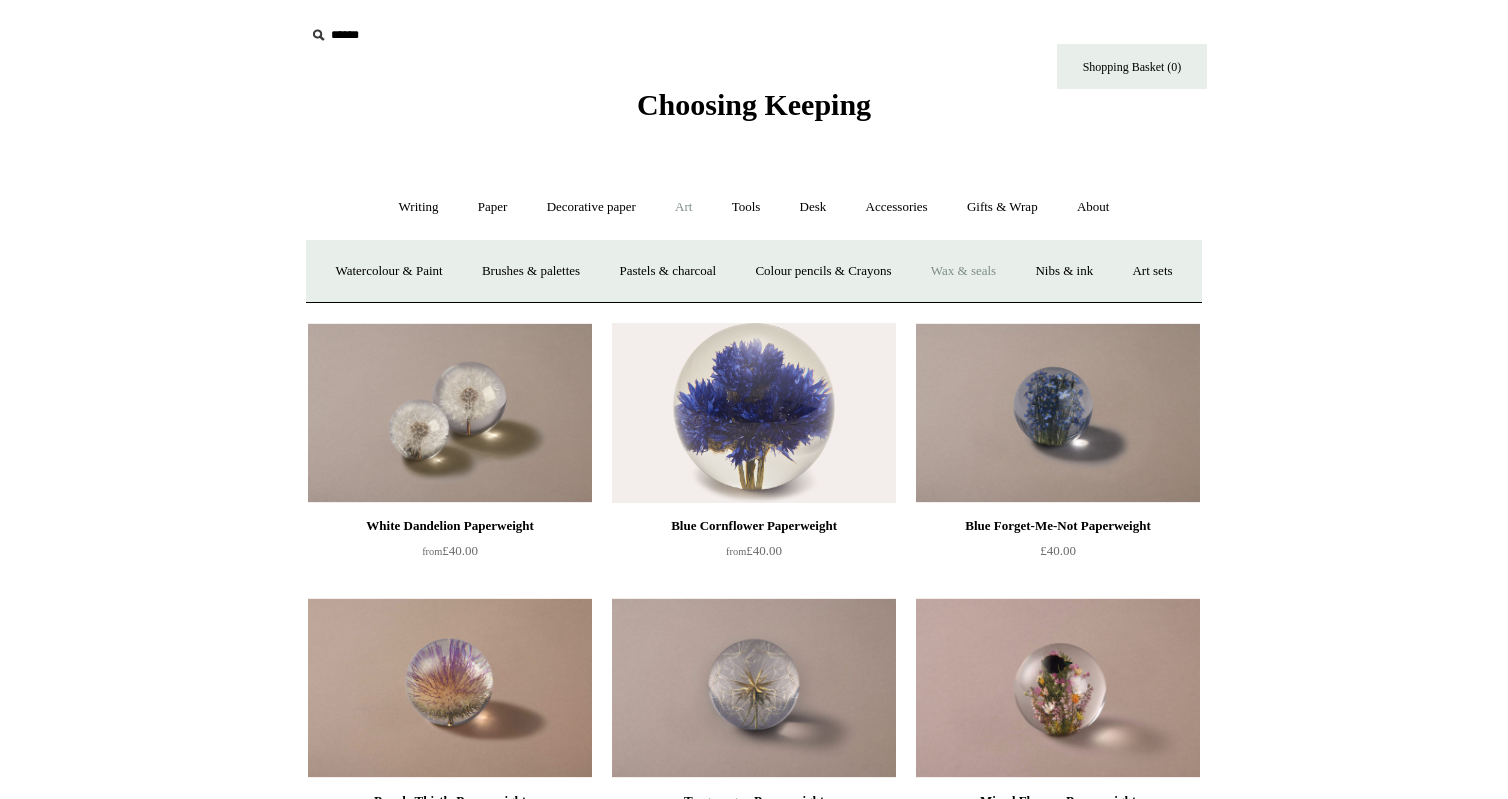 click on "Wax & seals" at bounding box center (963, 271) 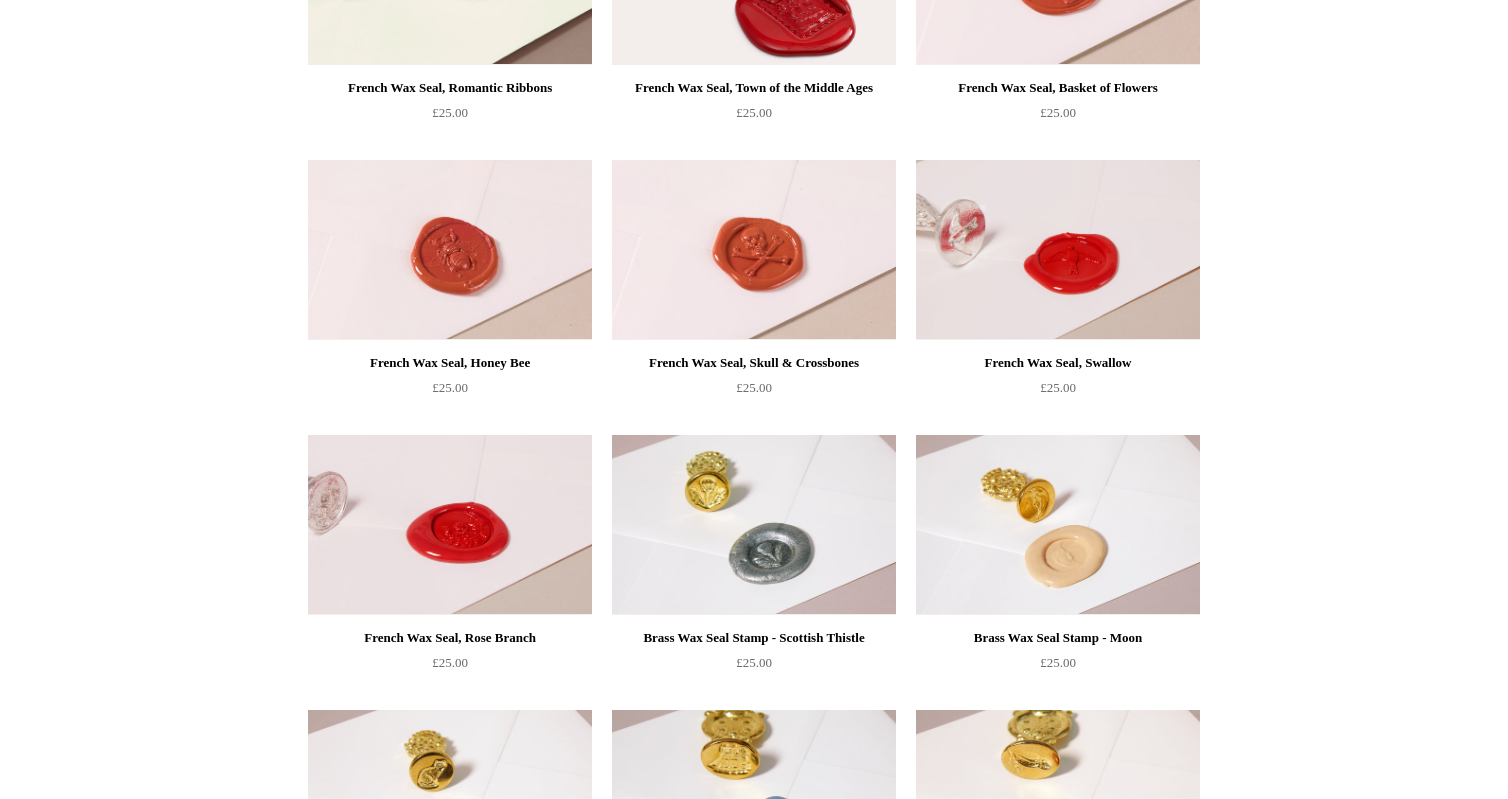 scroll, scrollTop: 0, scrollLeft: 0, axis: both 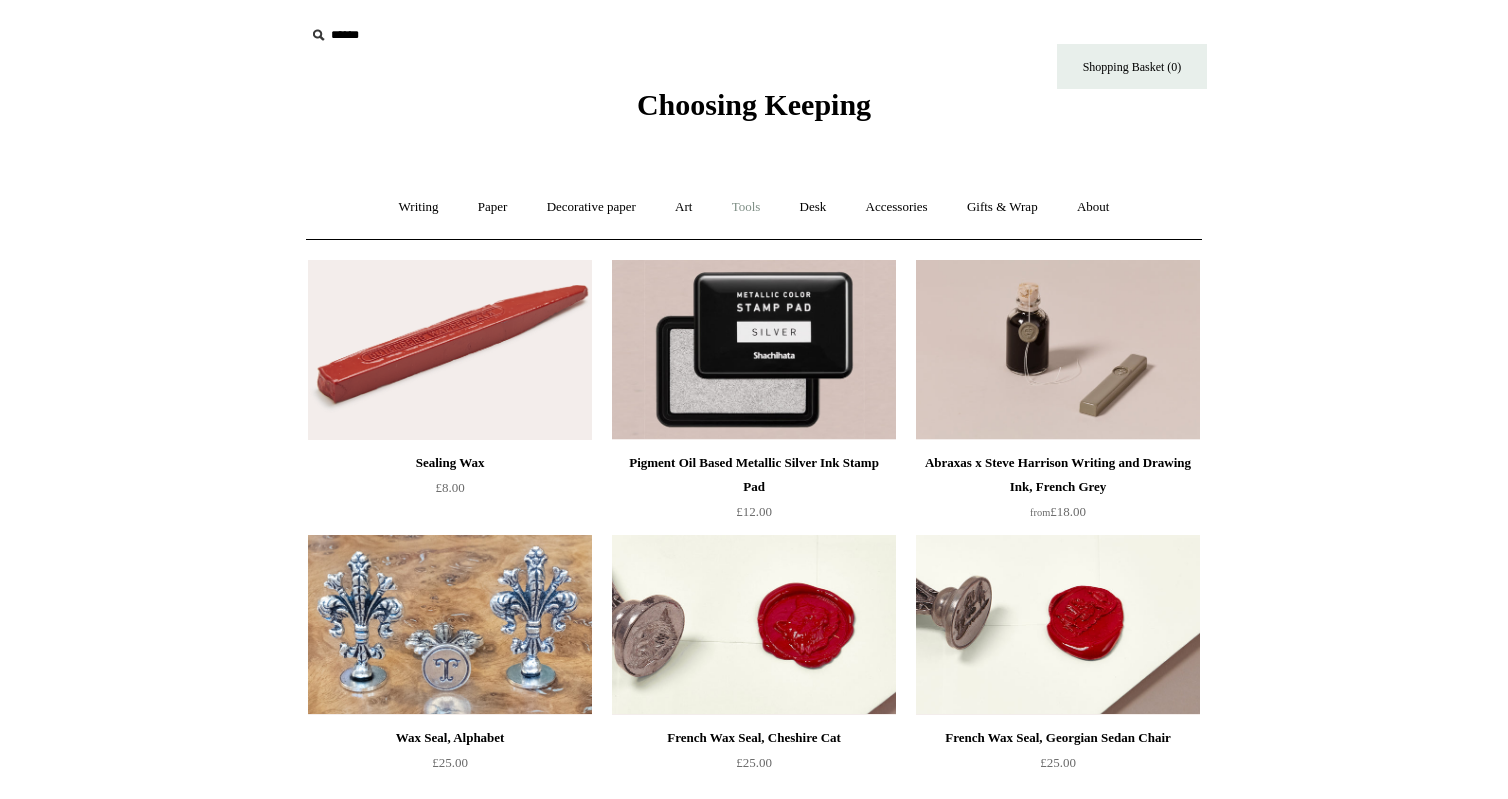 click on "Tools +" at bounding box center (746, 207) 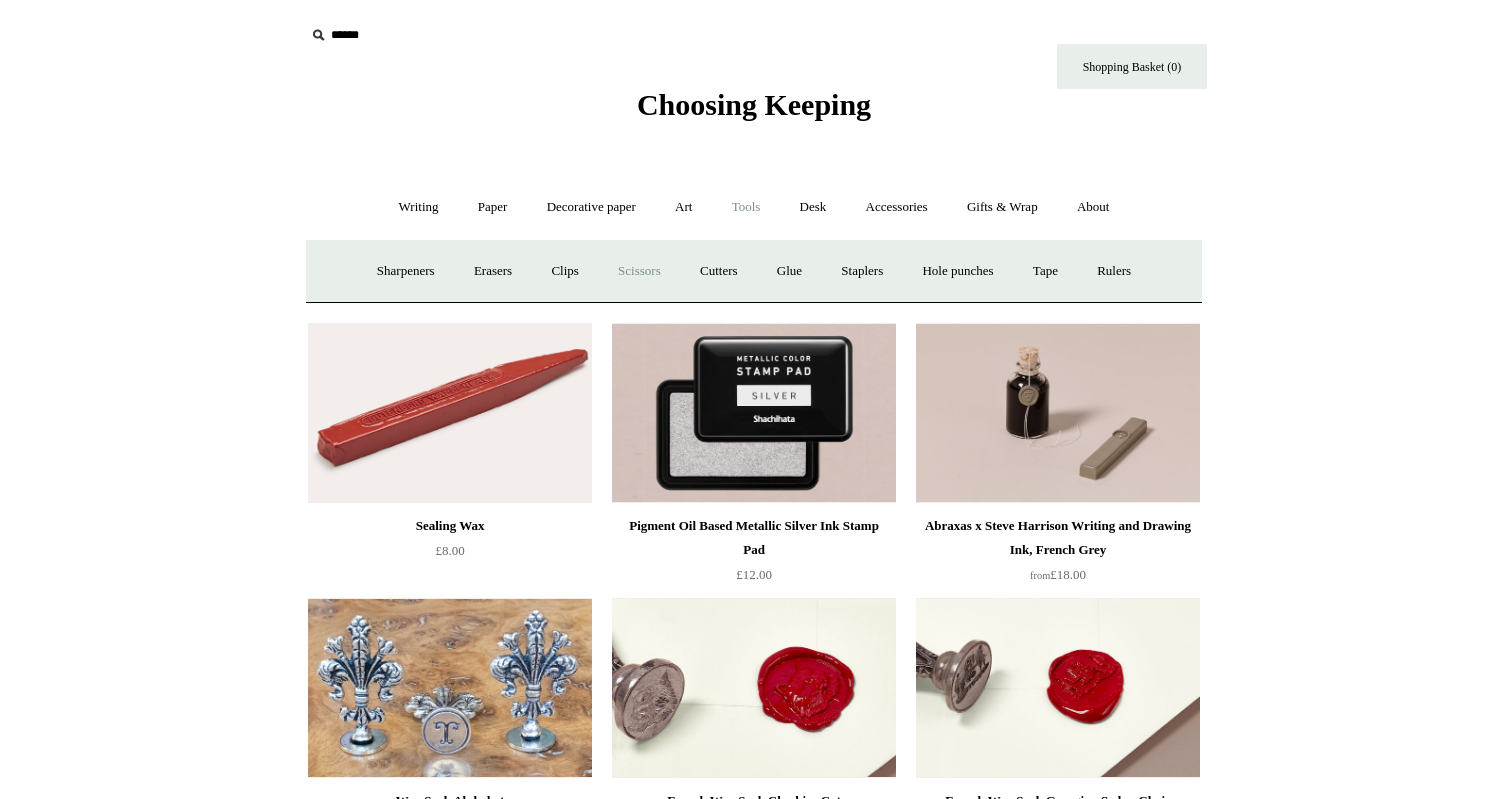 click on "Scissors" at bounding box center [639, 271] 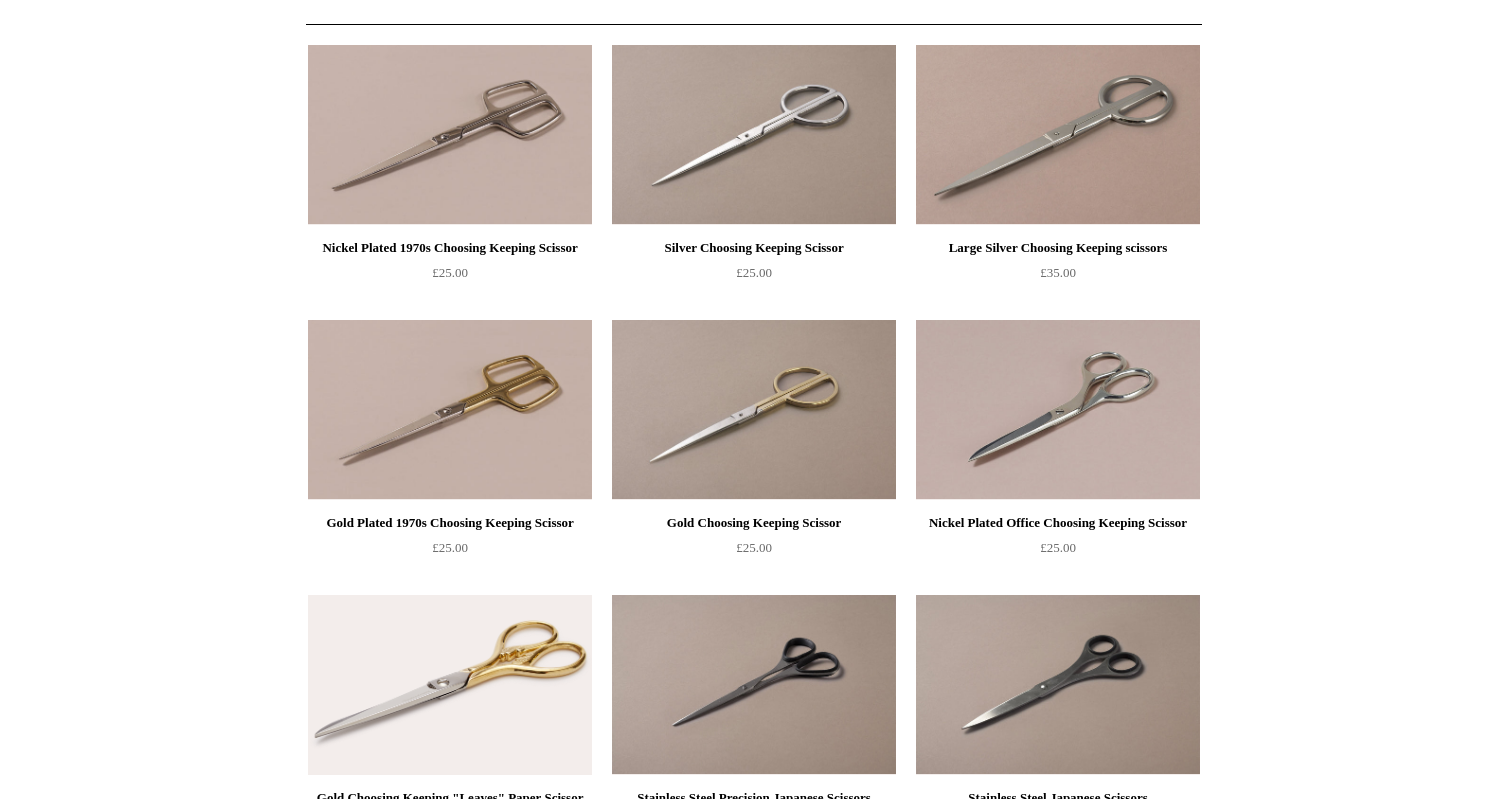 scroll, scrollTop: 0, scrollLeft: 0, axis: both 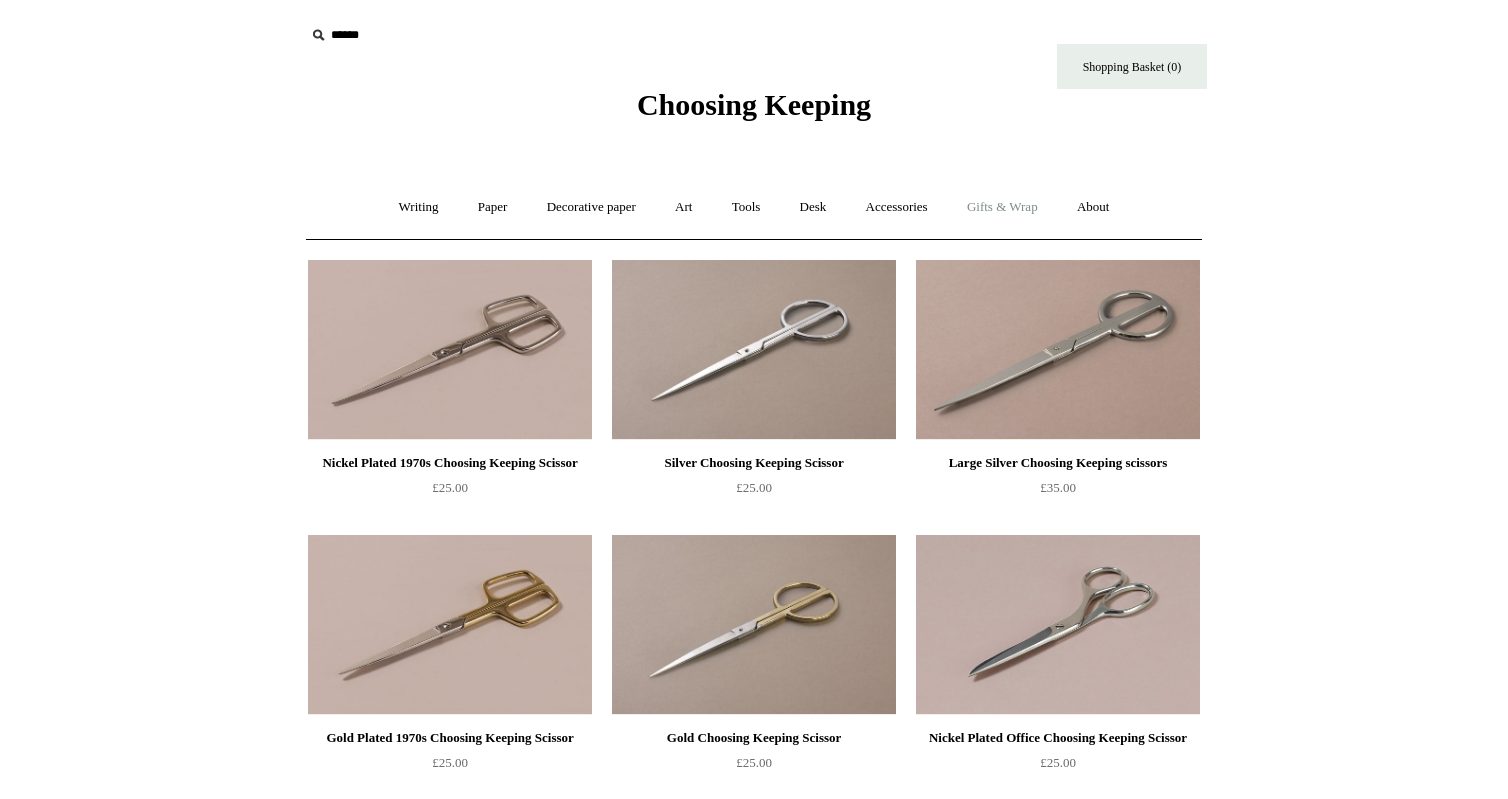 click on "Gifts & Wrap +" at bounding box center [1002, 207] 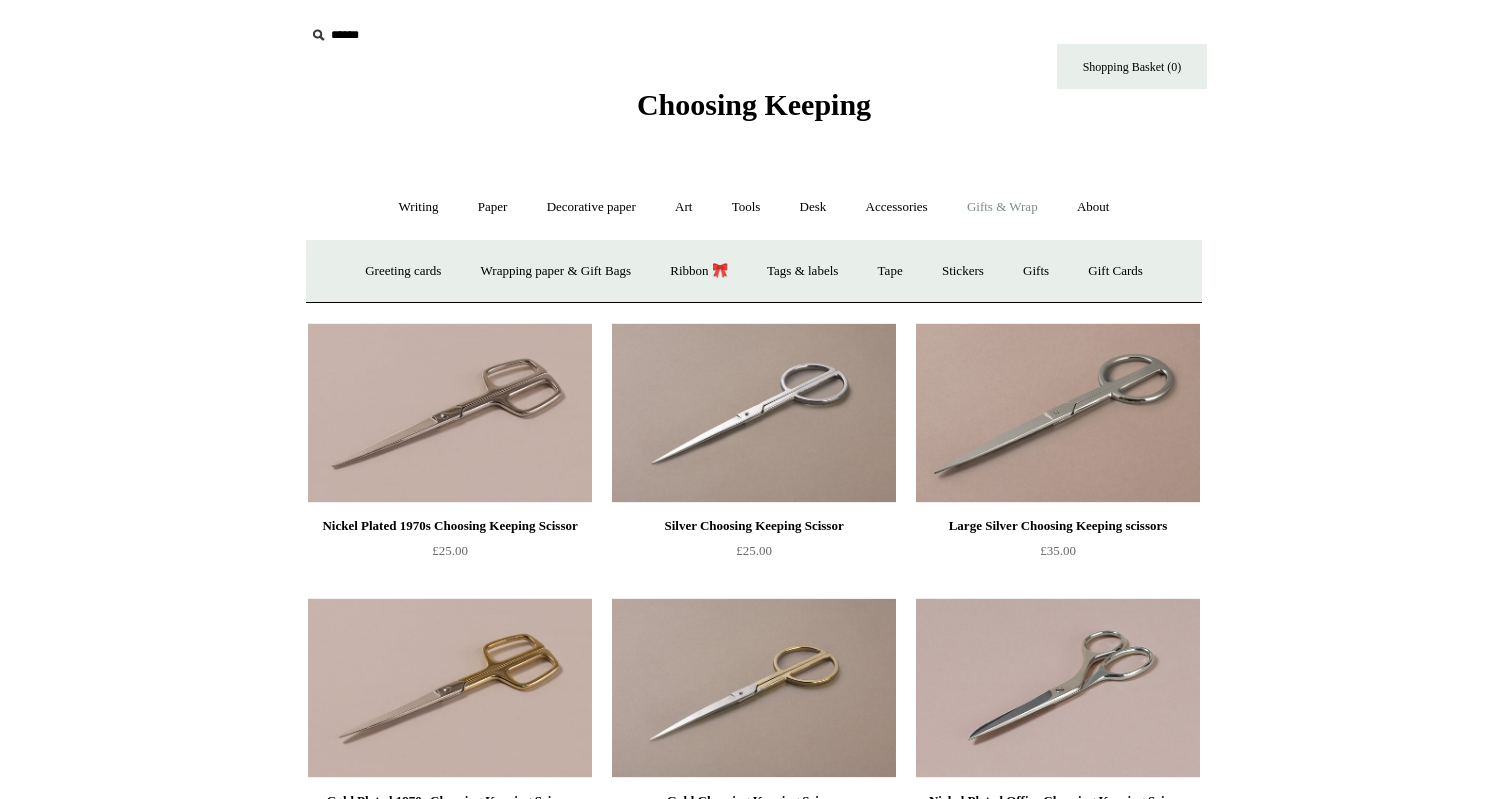 click on "Menu
Choosing Keeping
*
Shipping Information
Shopping Basket (0)
*
⤺
+ +" at bounding box center [754, 1010] 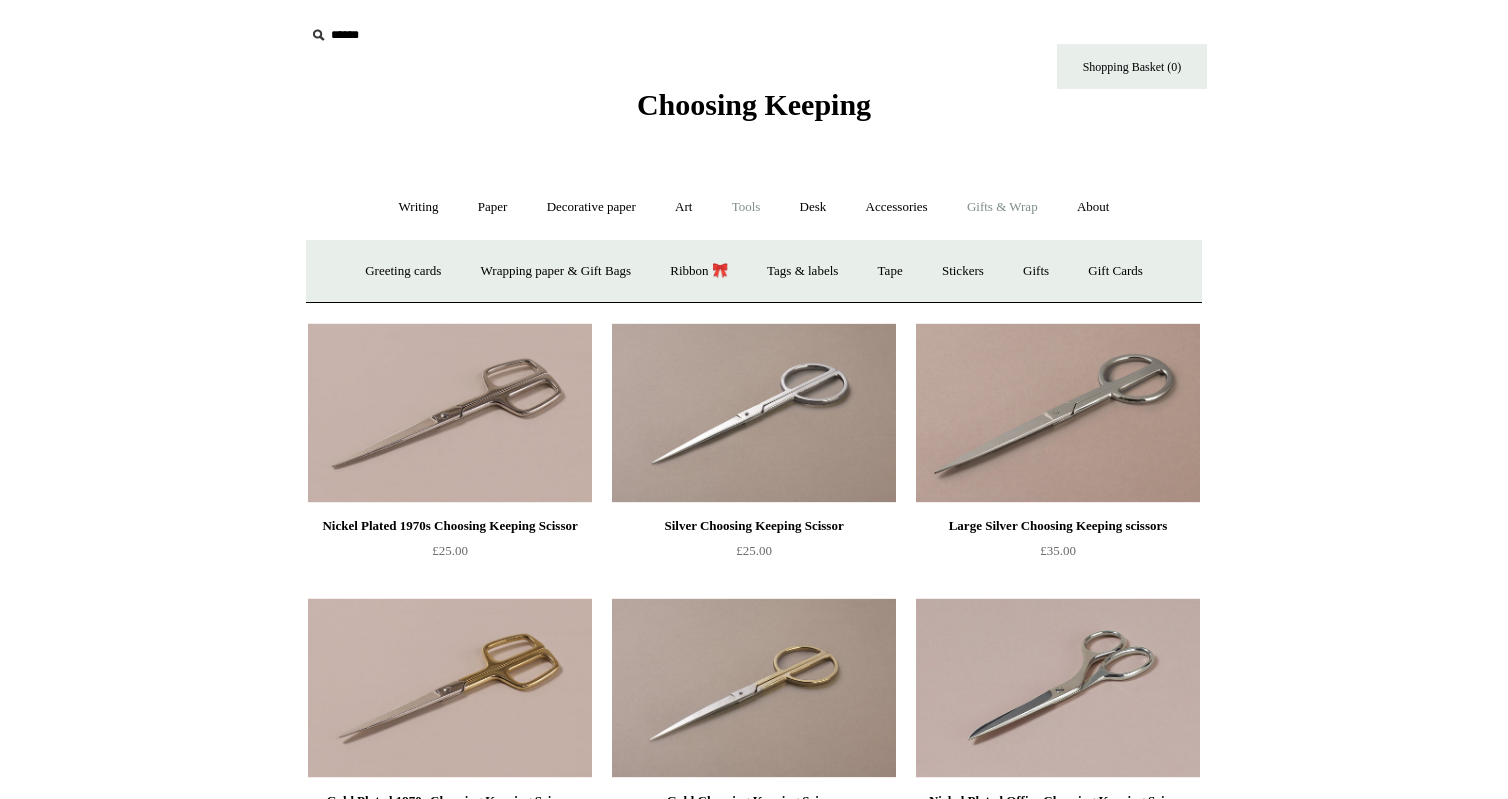 click on "Tools +" at bounding box center [746, 207] 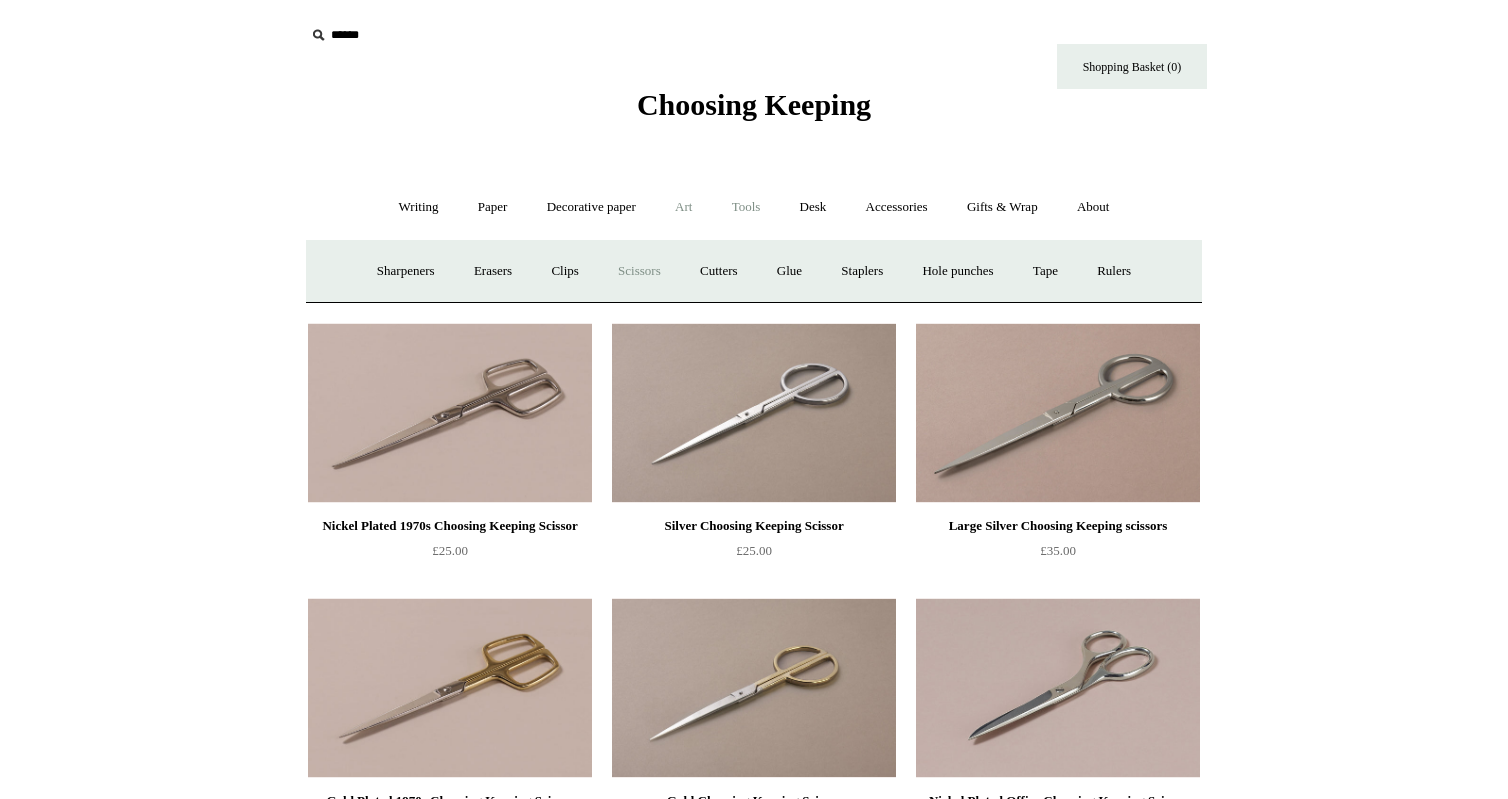 click on "Art +" at bounding box center [683, 207] 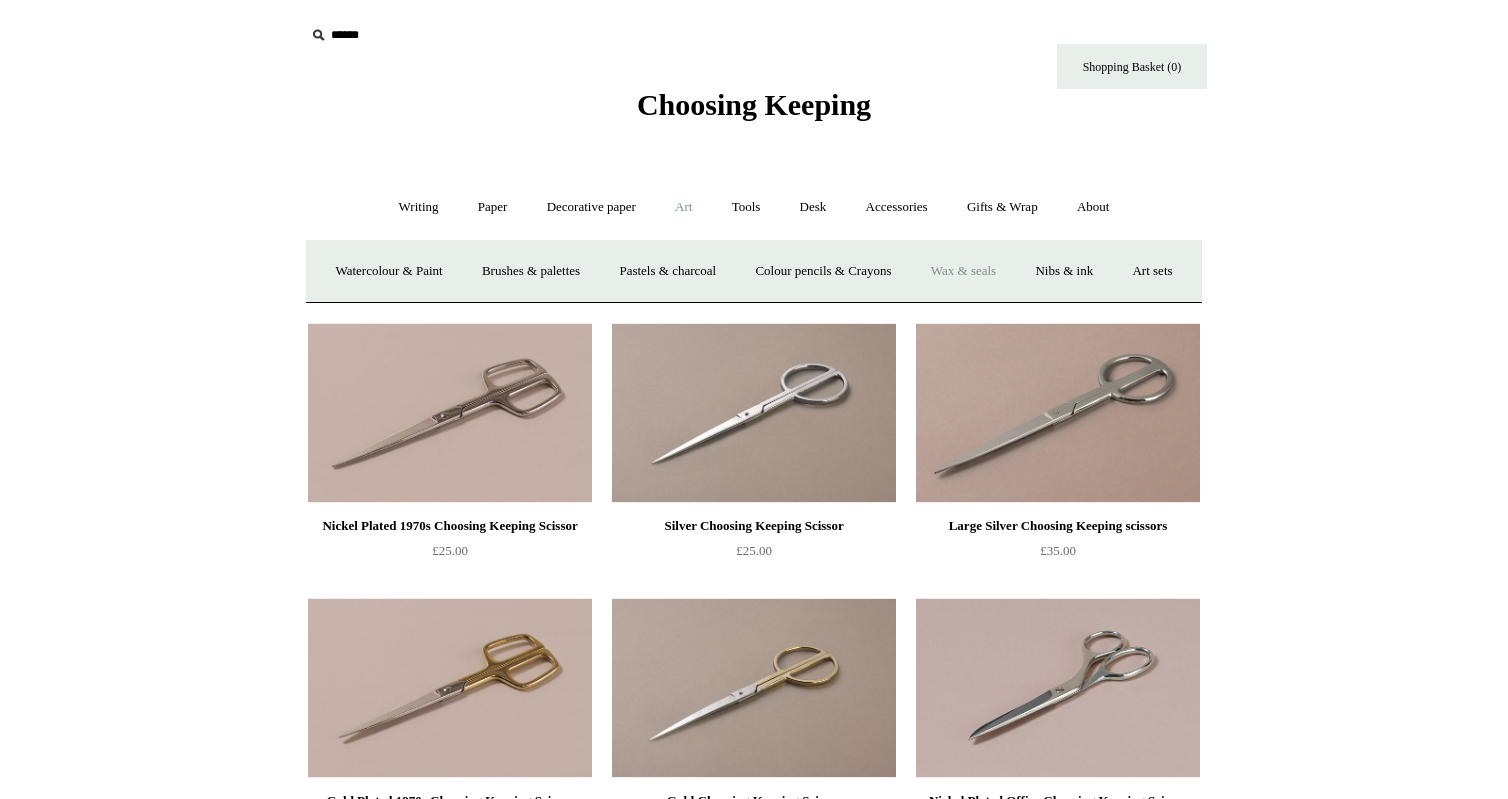 click on "Wax & seals" at bounding box center [963, 271] 